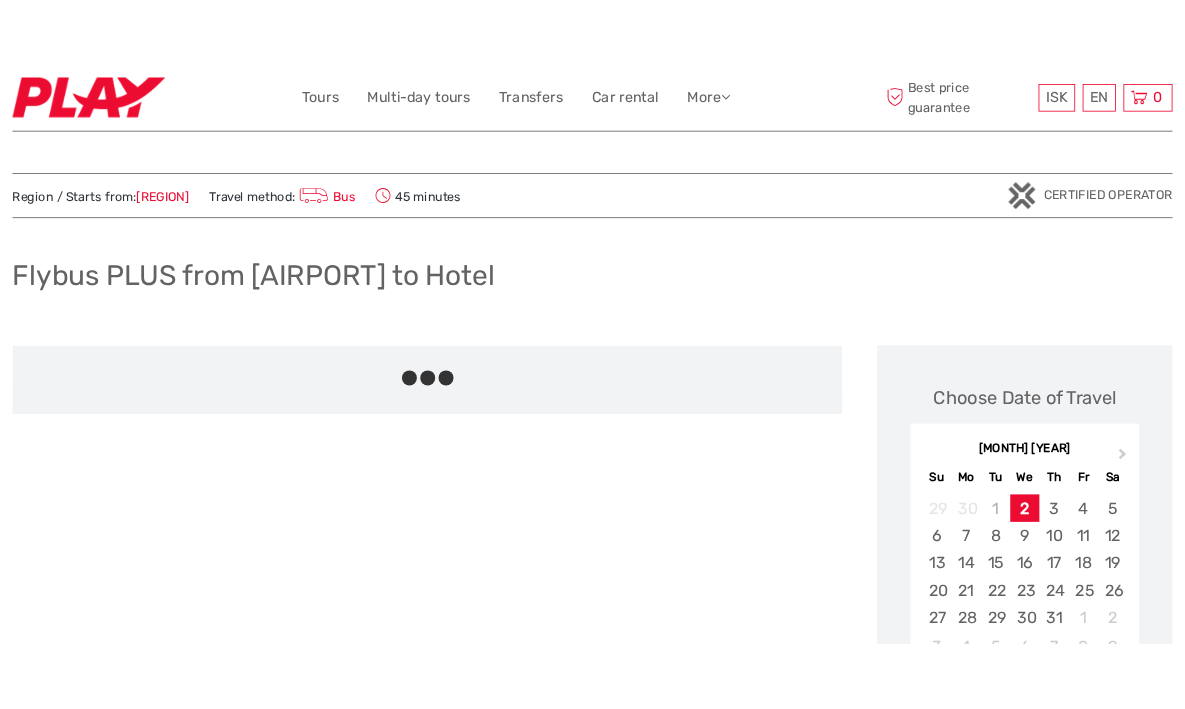 scroll, scrollTop: 0, scrollLeft: 0, axis: both 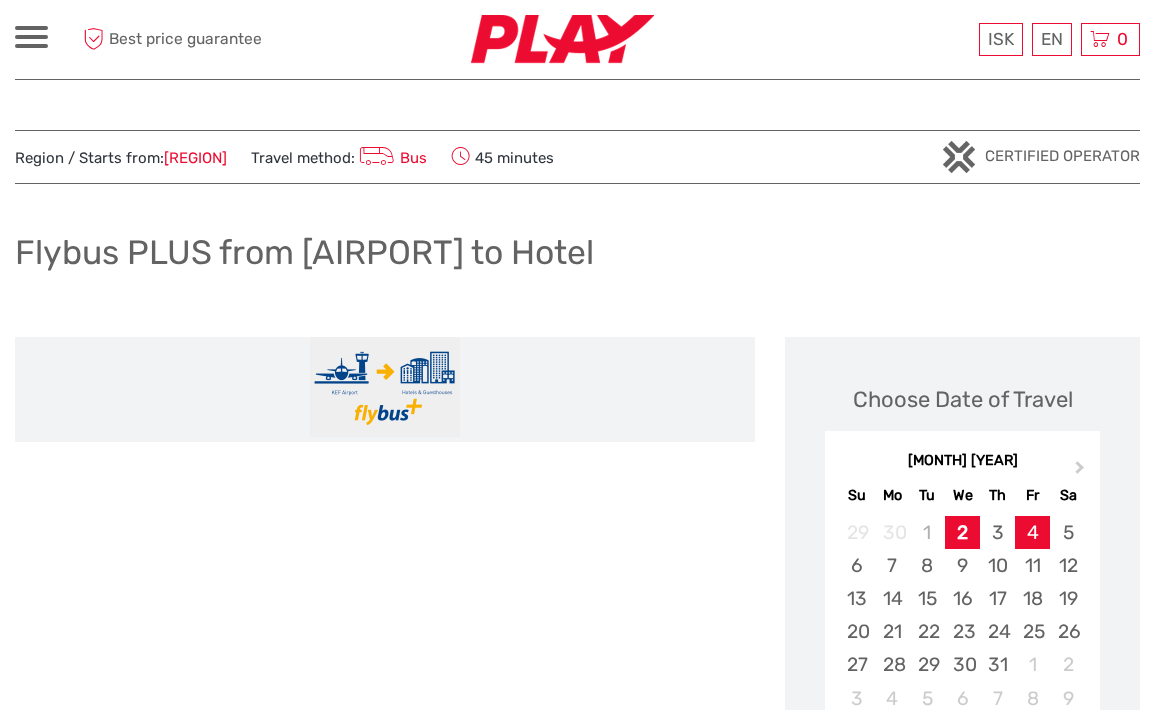 click on "4" at bounding box center (1032, 532) 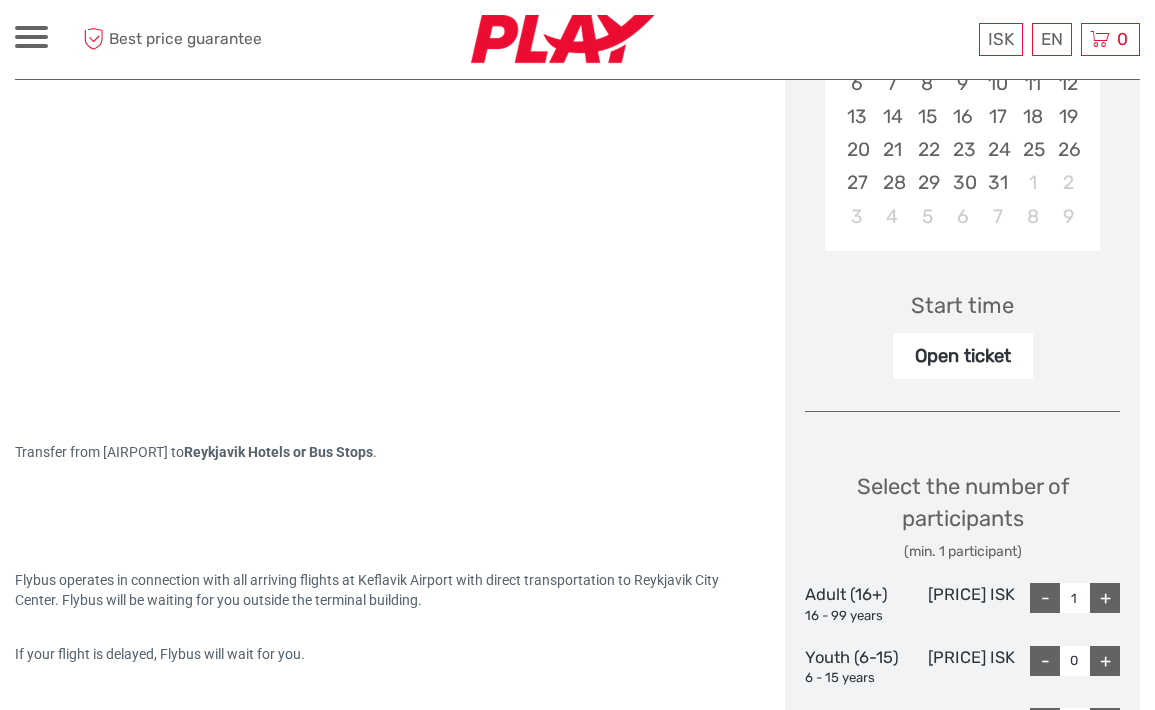 scroll, scrollTop: 484, scrollLeft: 0, axis: vertical 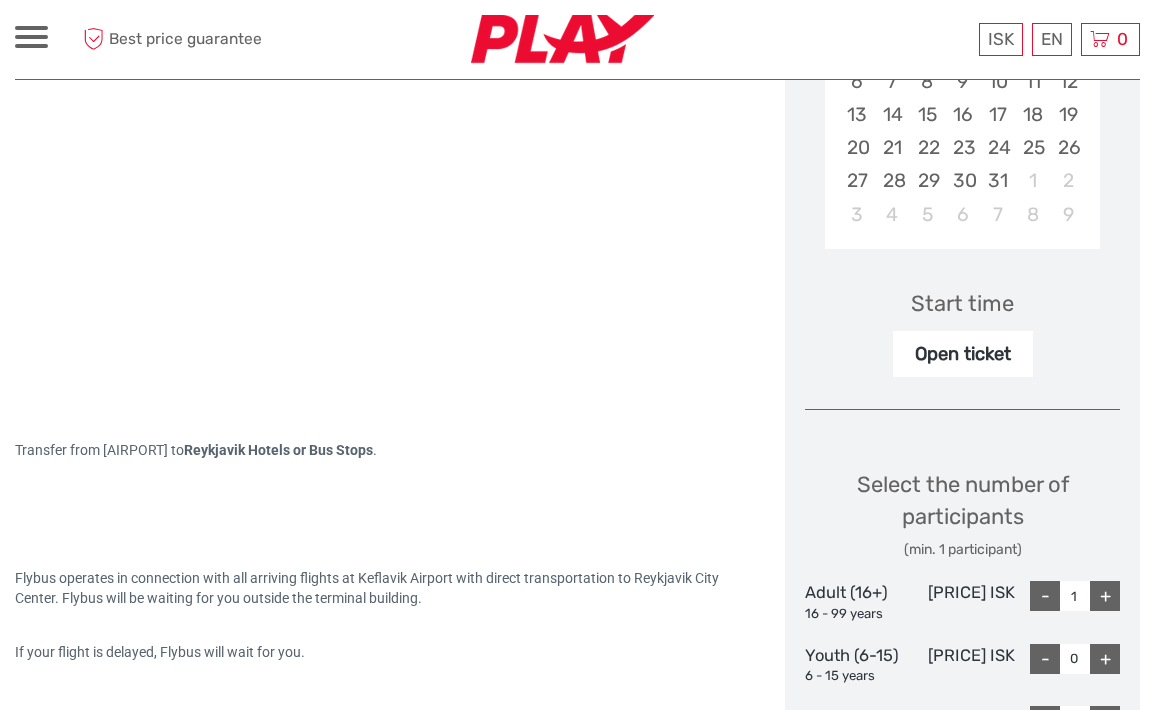 click on "+" at bounding box center (1105, 596) 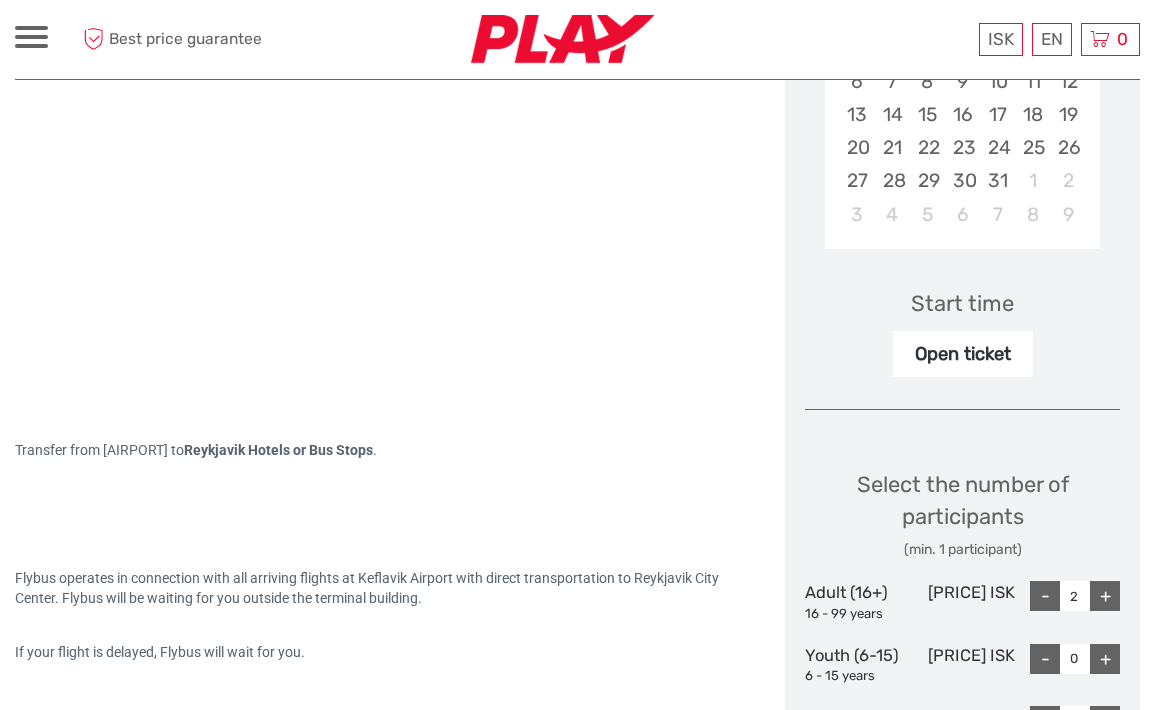 click on "Open ticket" at bounding box center [963, 354] 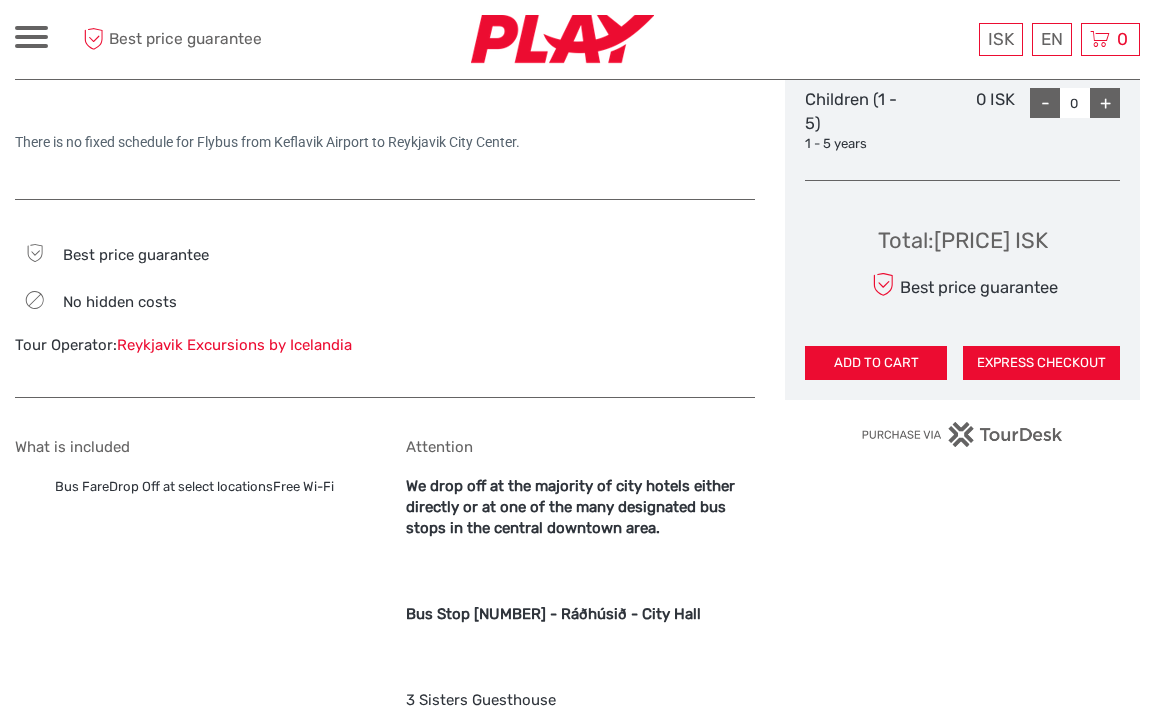 scroll, scrollTop: 1118, scrollLeft: 0, axis: vertical 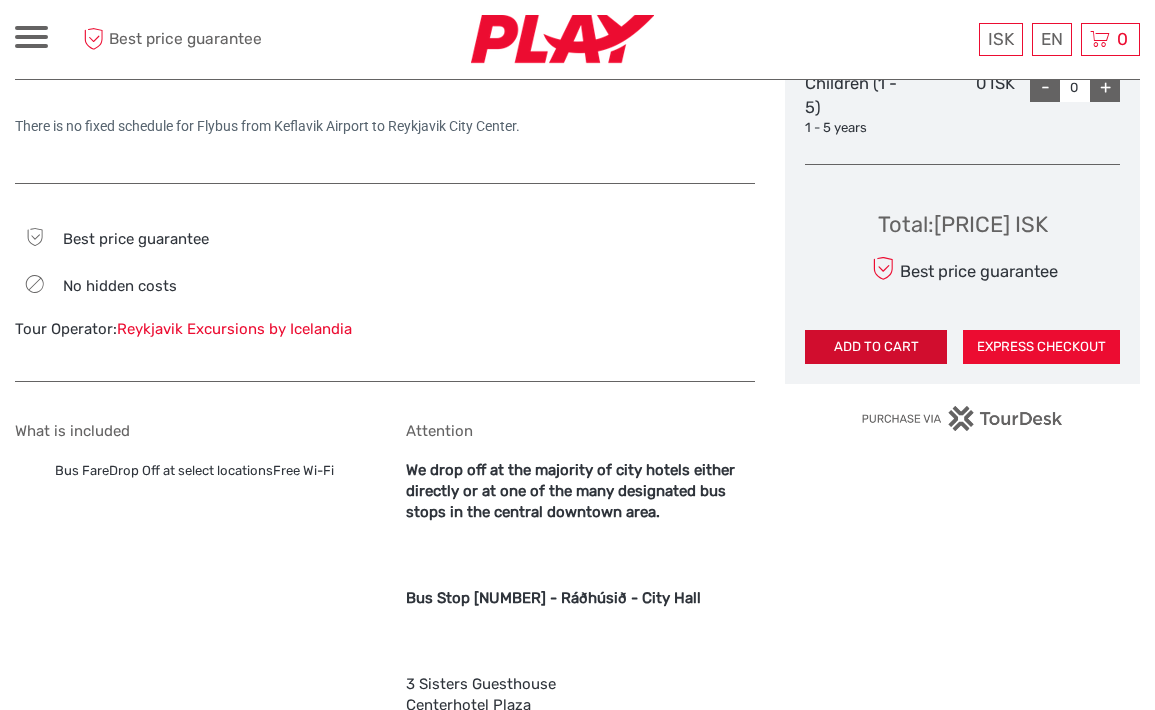 click on "ADD TO CART" at bounding box center [876, 347] 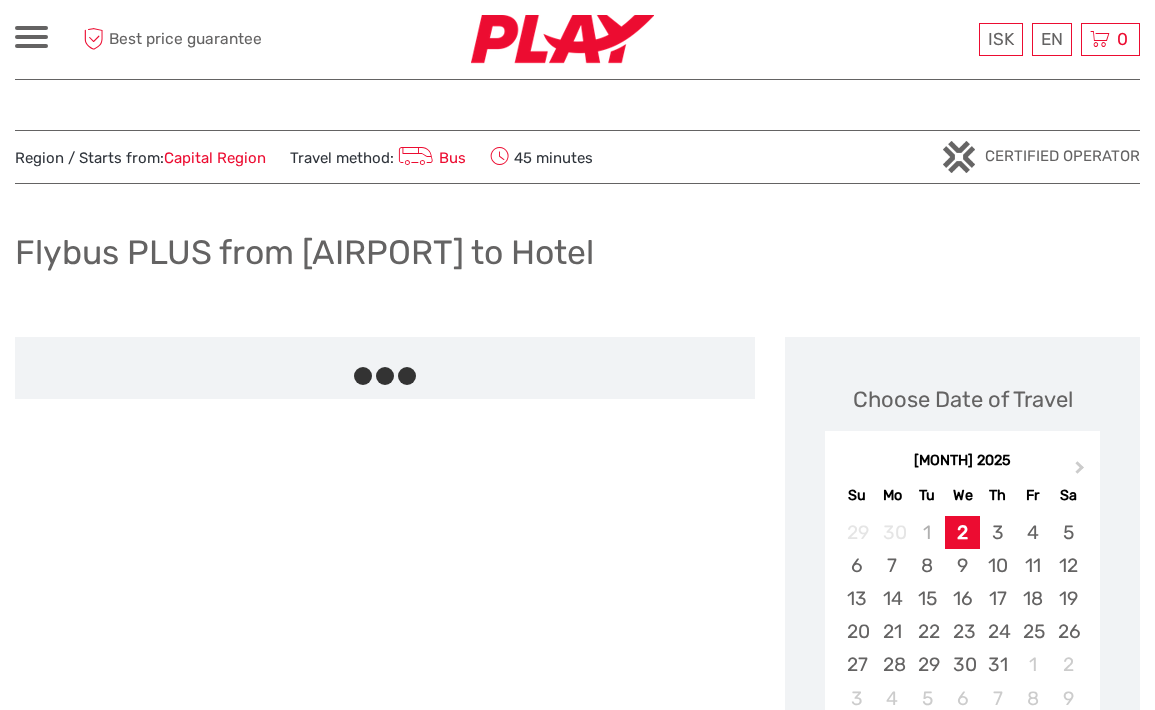 scroll, scrollTop: 0, scrollLeft: 0, axis: both 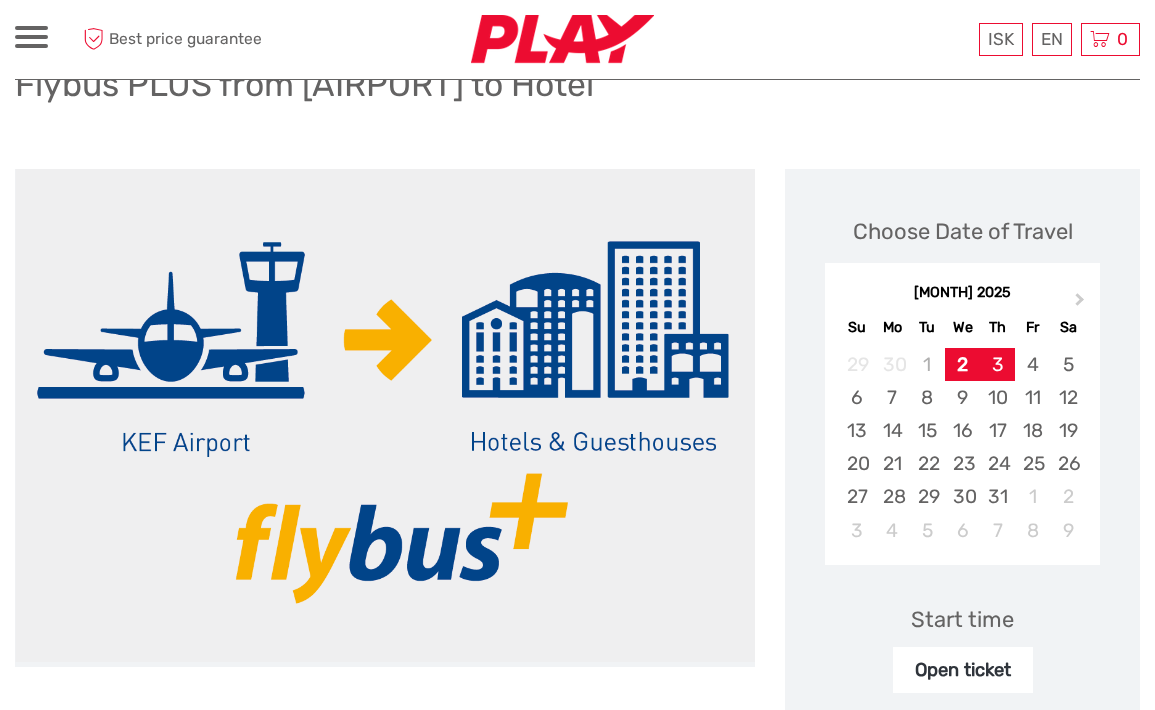 click on "3" at bounding box center (997, 364) 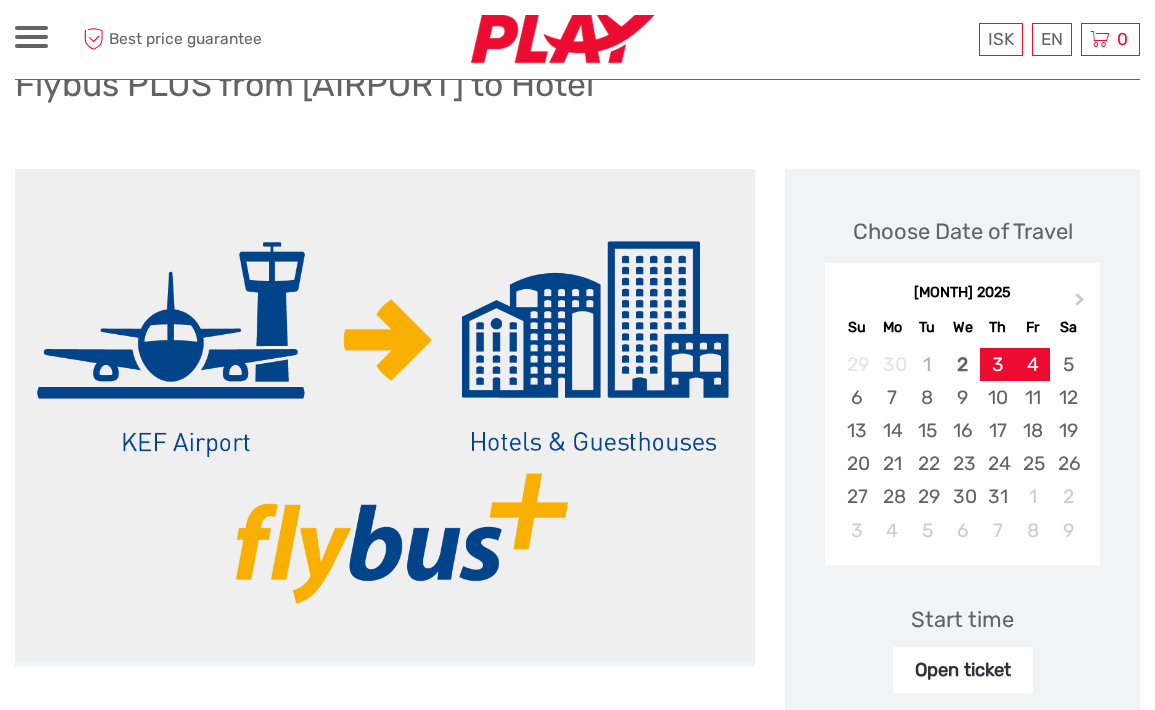 click on "4" at bounding box center [1032, 364] 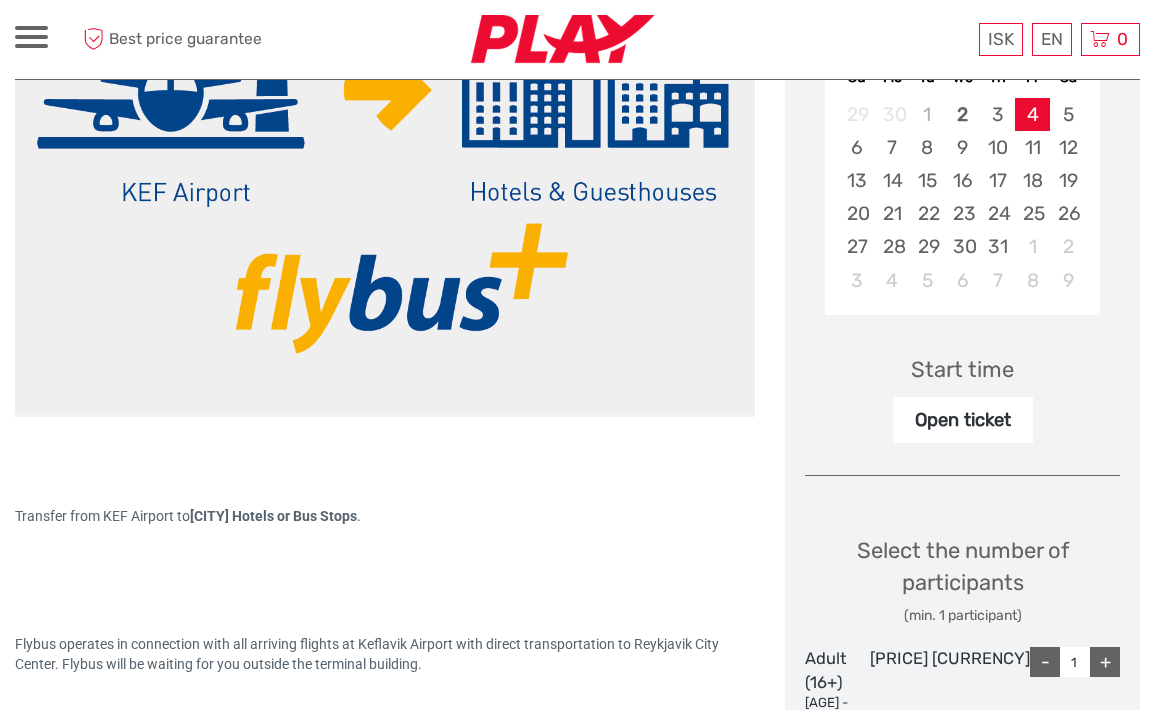 scroll, scrollTop: 419, scrollLeft: 0, axis: vertical 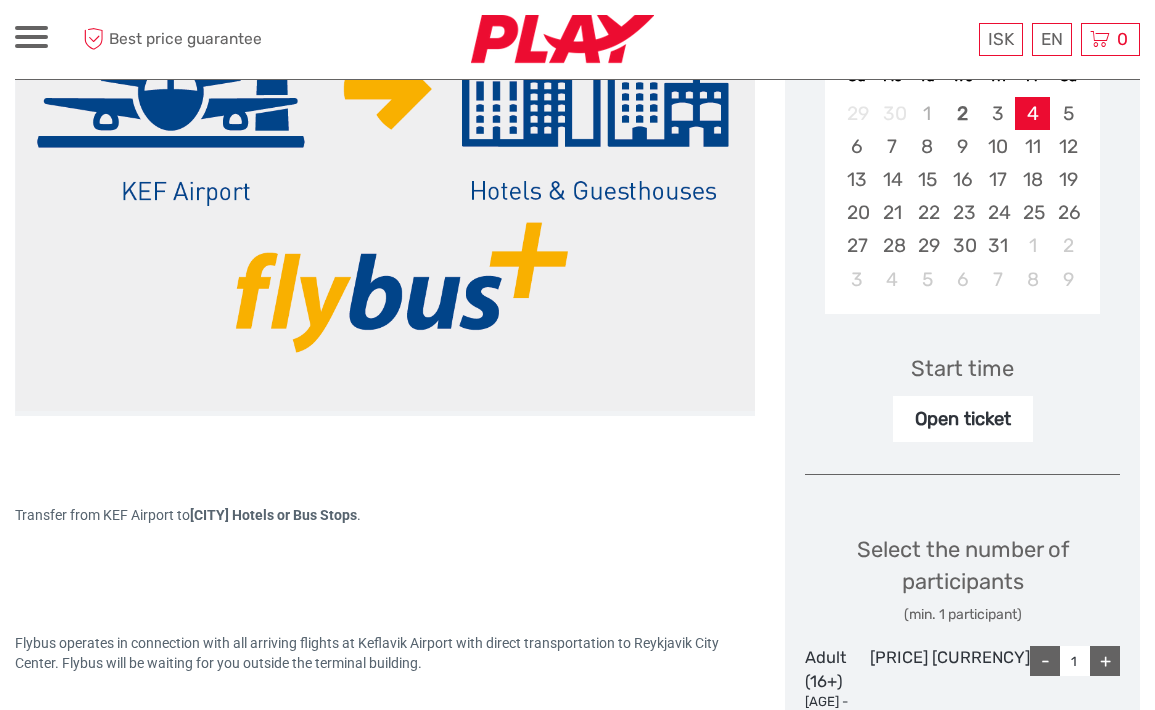click on "Open ticket" at bounding box center [963, 419] 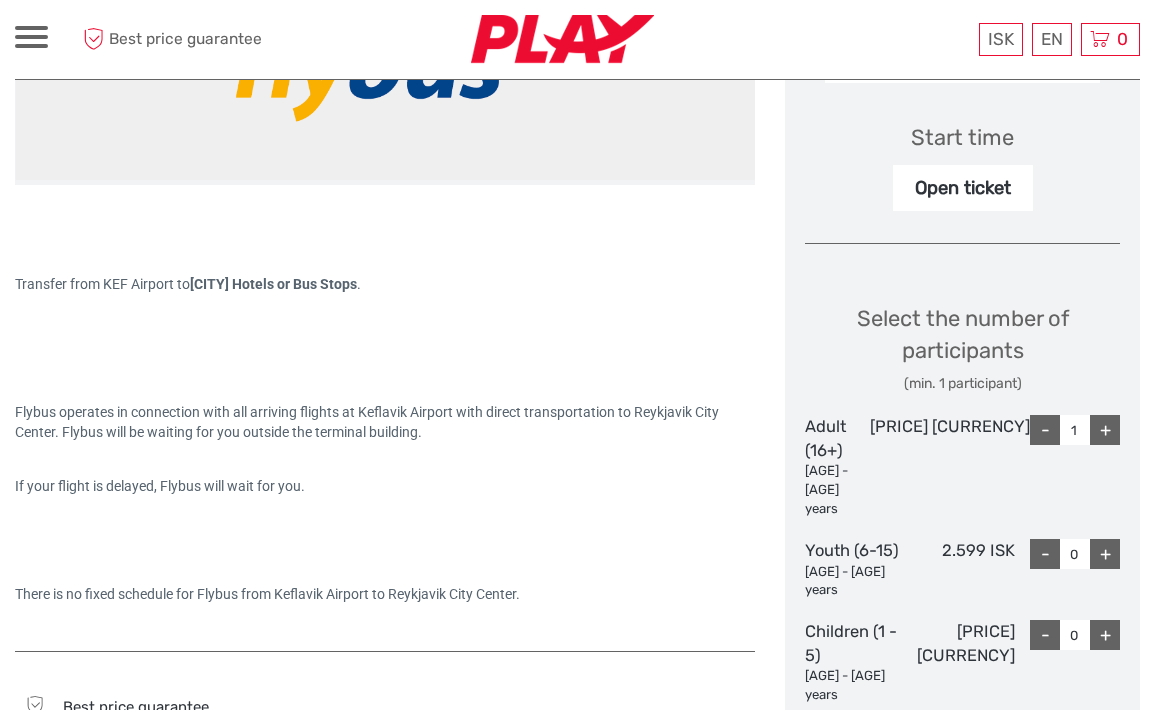 scroll, scrollTop: 659, scrollLeft: 0, axis: vertical 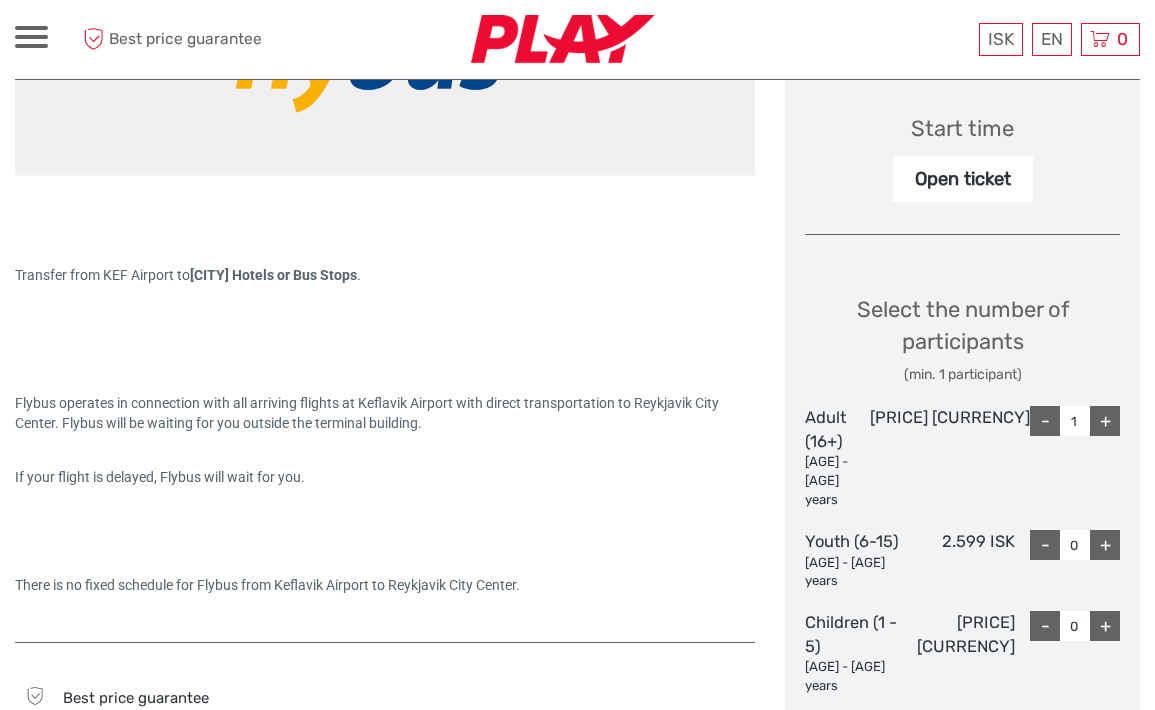 click on "+" at bounding box center [1105, 421] 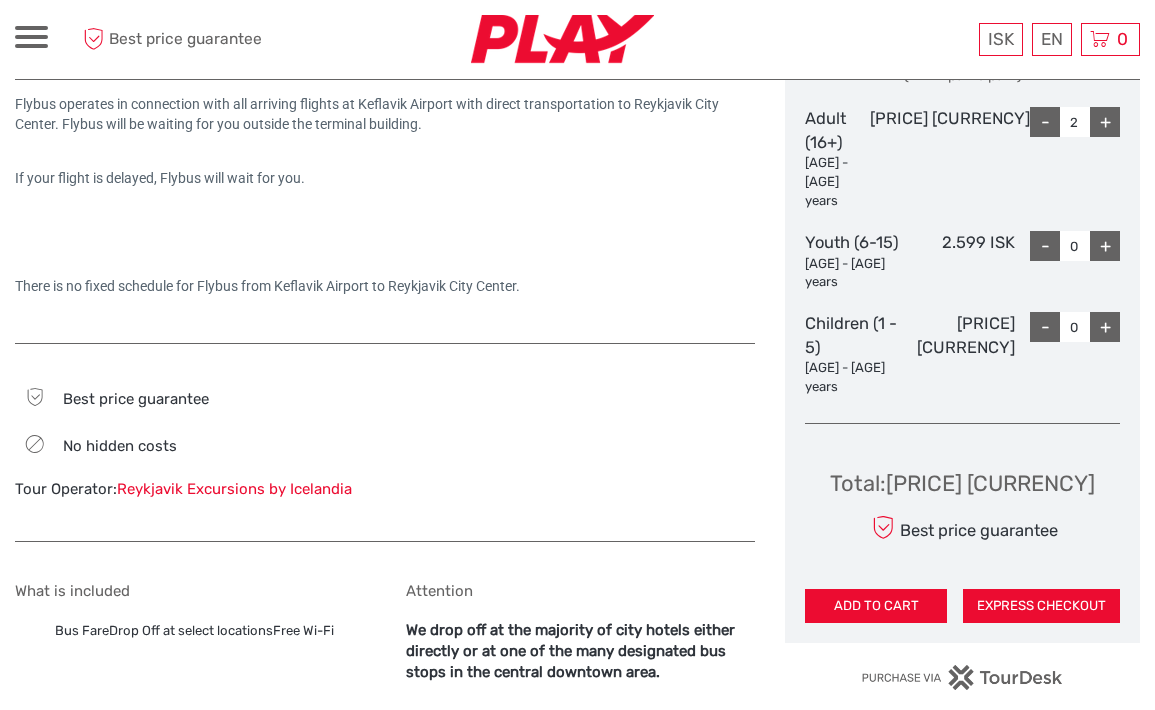 scroll, scrollTop: 961, scrollLeft: 0, axis: vertical 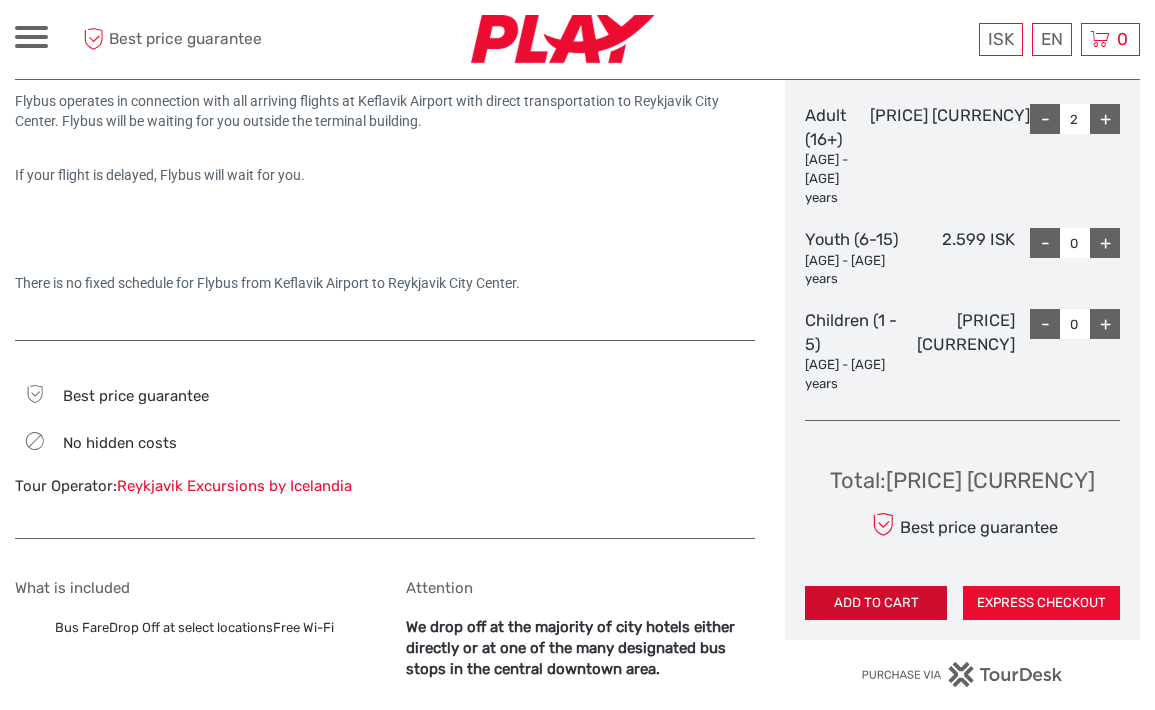 click on "ADD TO CART" at bounding box center (876, 603) 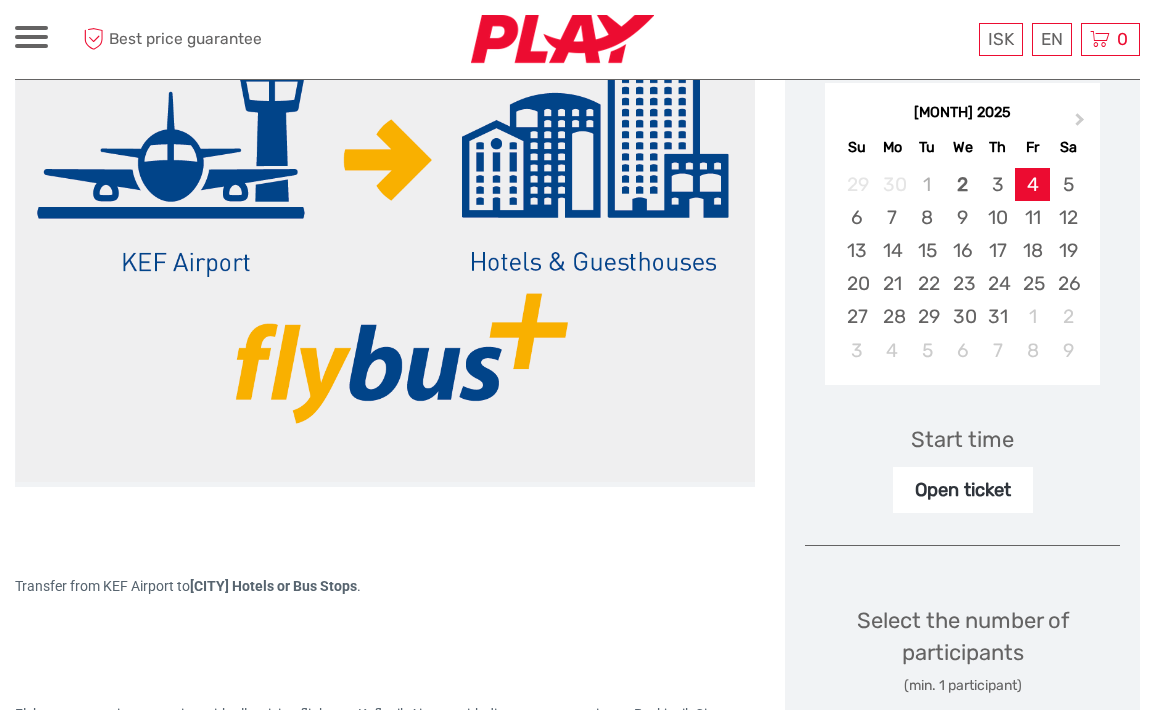 scroll, scrollTop: 352, scrollLeft: 0, axis: vertical 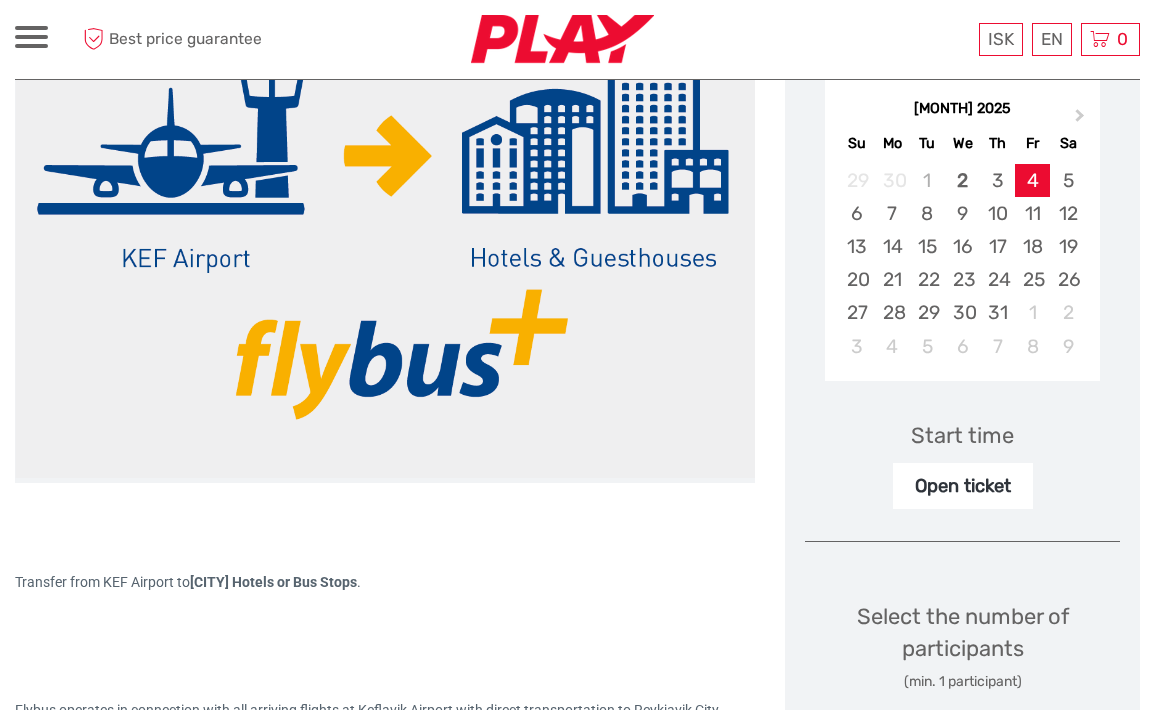 click on "Start time" at bounding box center (962, 435) 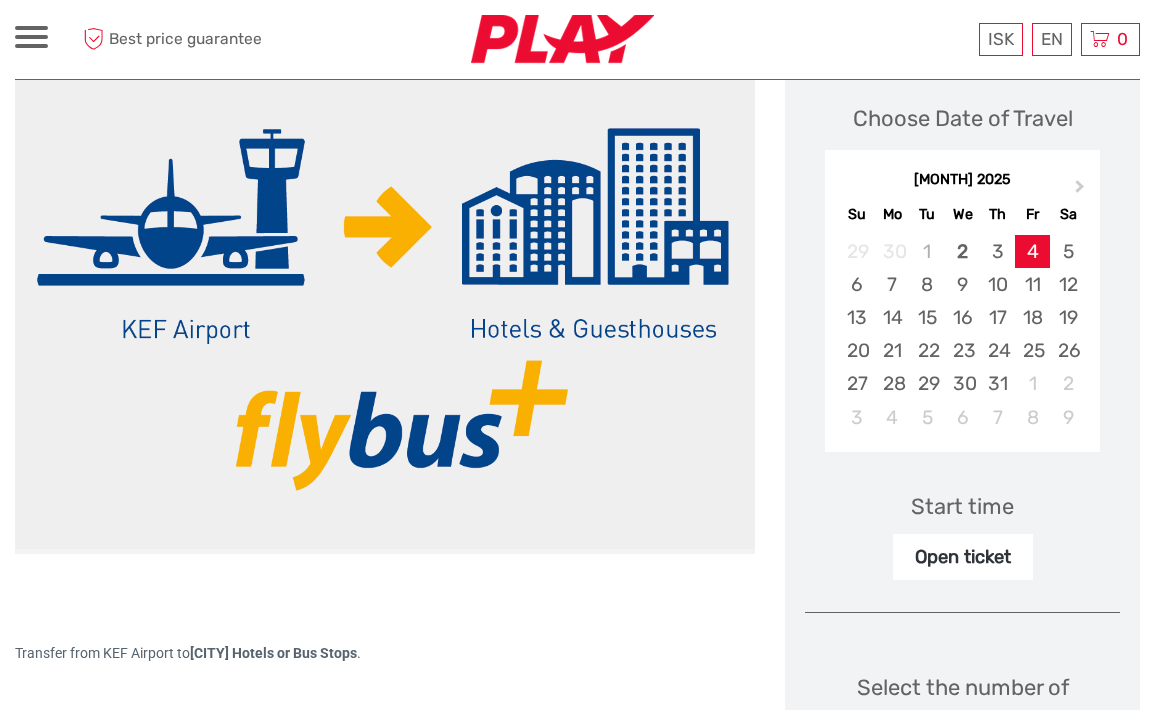 scroll, scrollTop: 264, scrollLeft: 0, axis: vertical 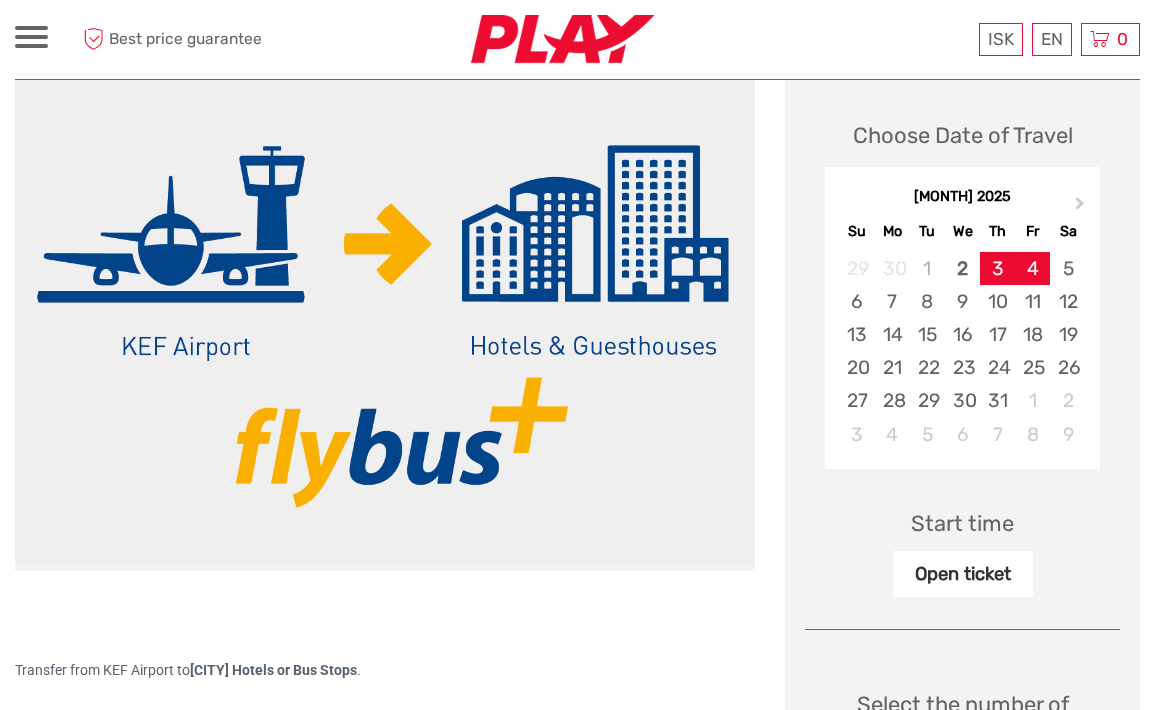 click on "3" at bounding box center (997, 268) 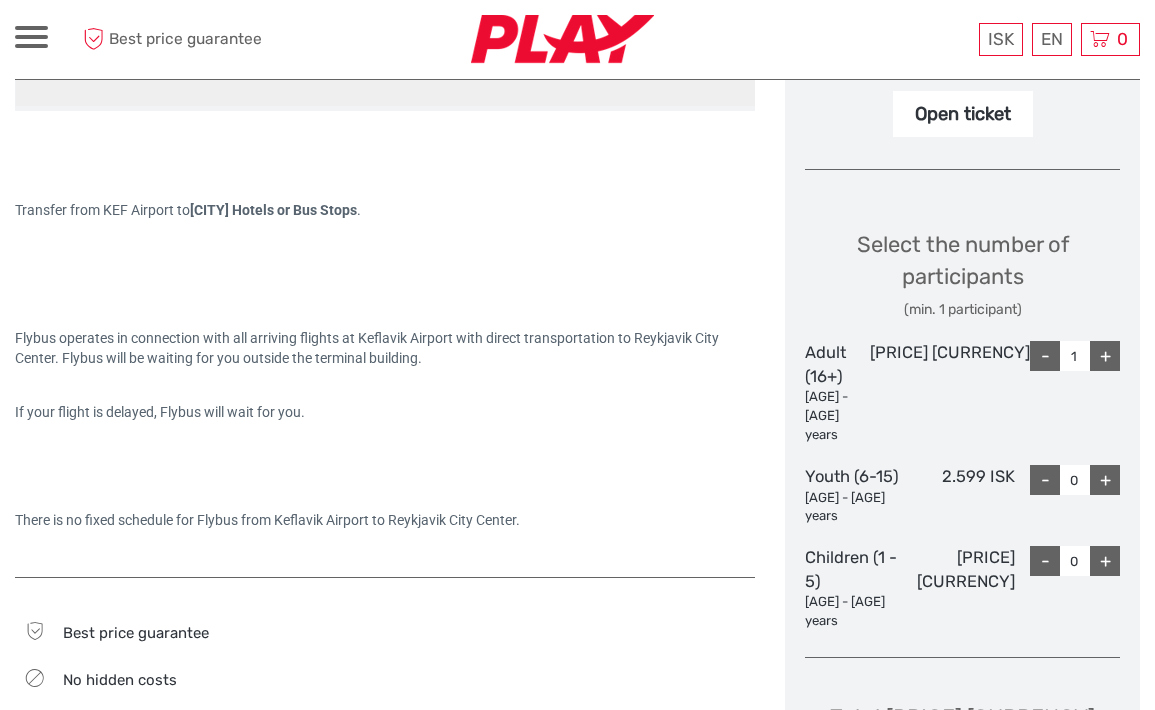 scroll, scrollTop: 725, scrollLeft: 0, axis: vertical 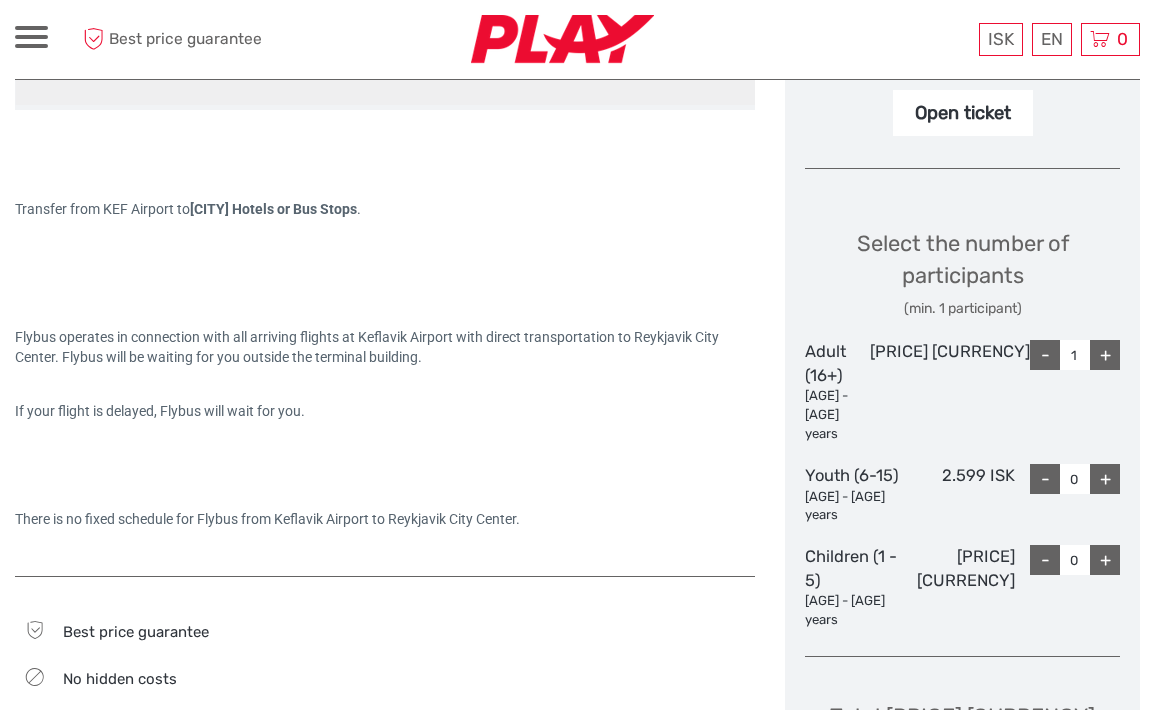 click on "+" at bounding box center [1105, 355] 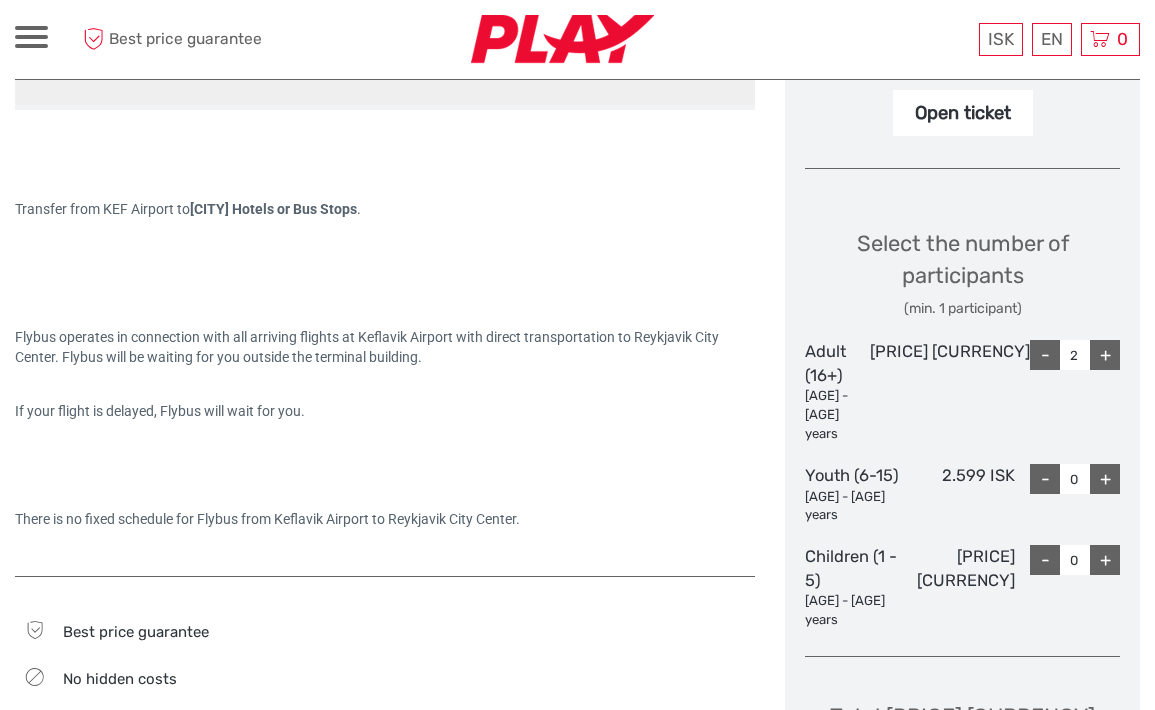 click on "+" at bounding box center (1105, 355) 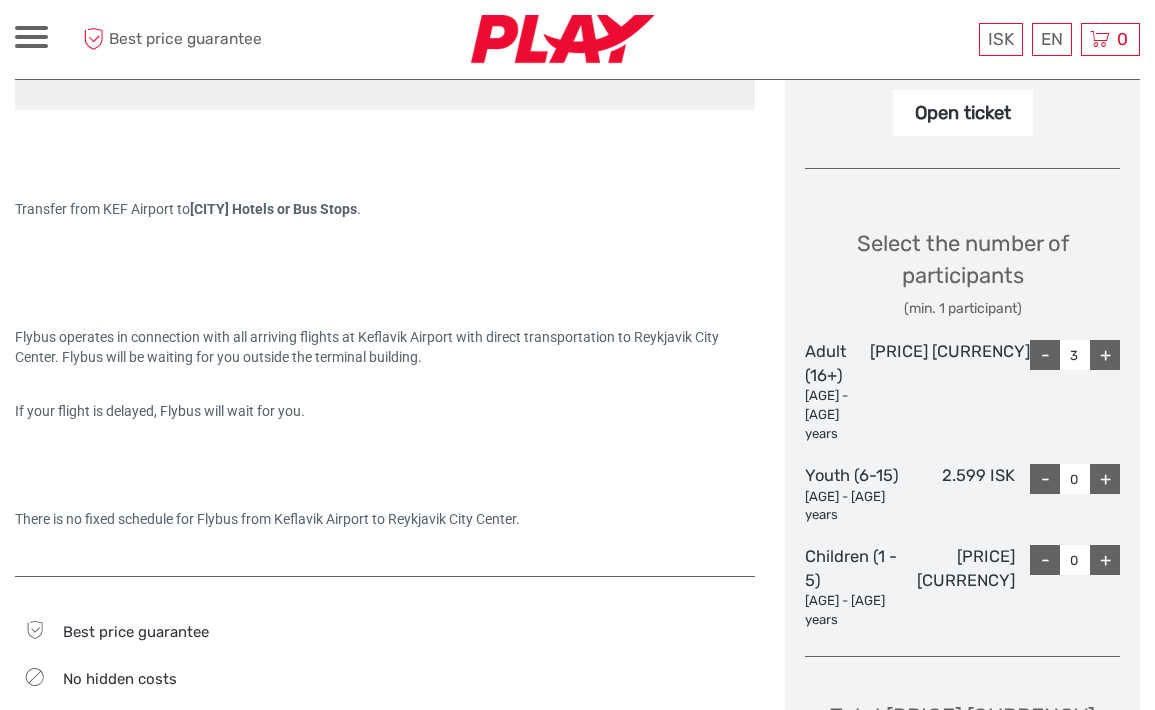 click on "-" at bounding box center [1045, 355] 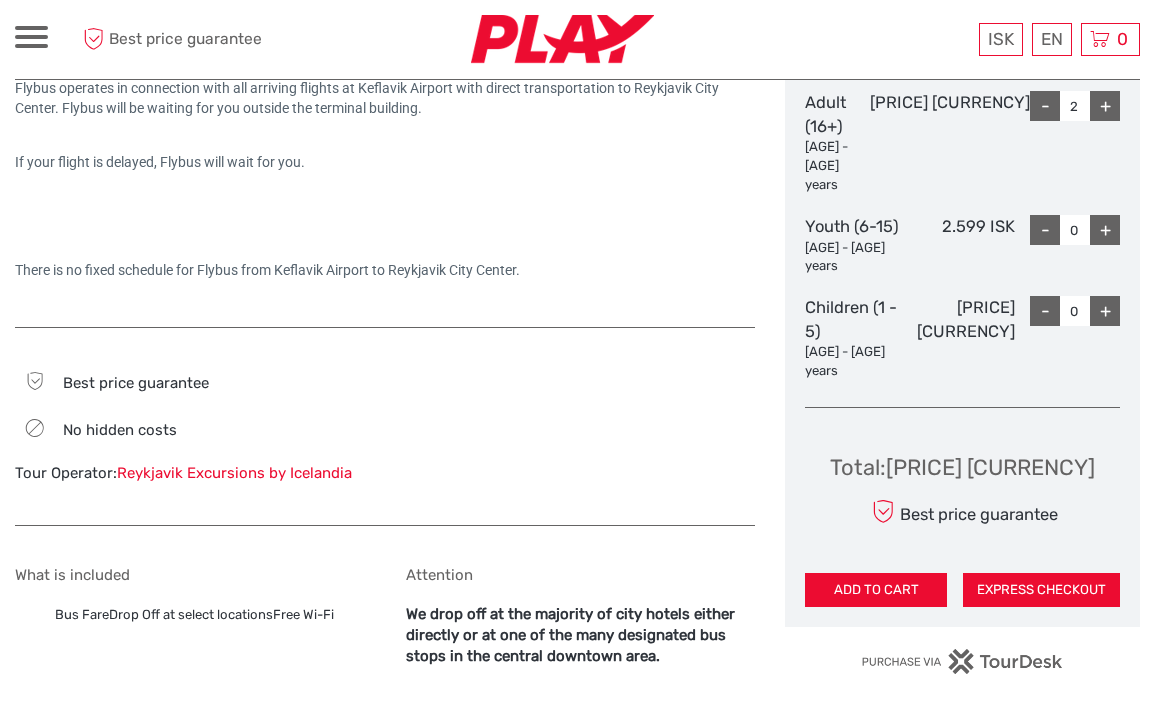 scroll, scrollTop: 980, scrollLeft: 0, axis: vertical 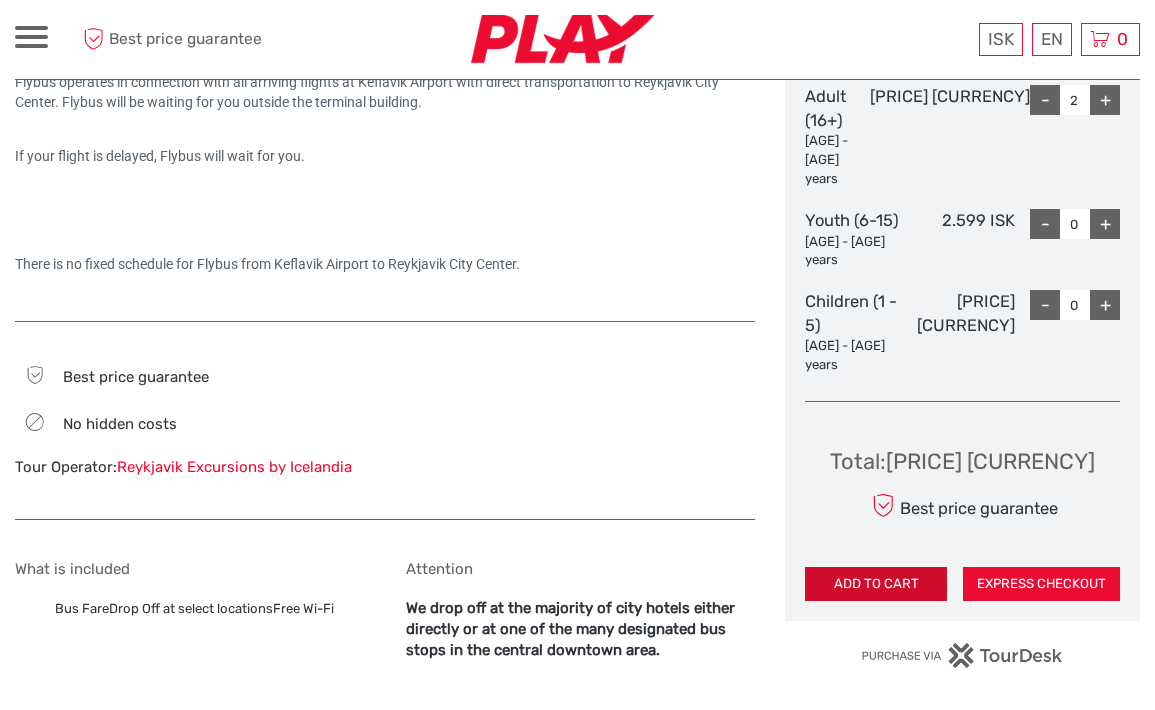 click on "ADD TO CART" at bounding box center (876, 584) 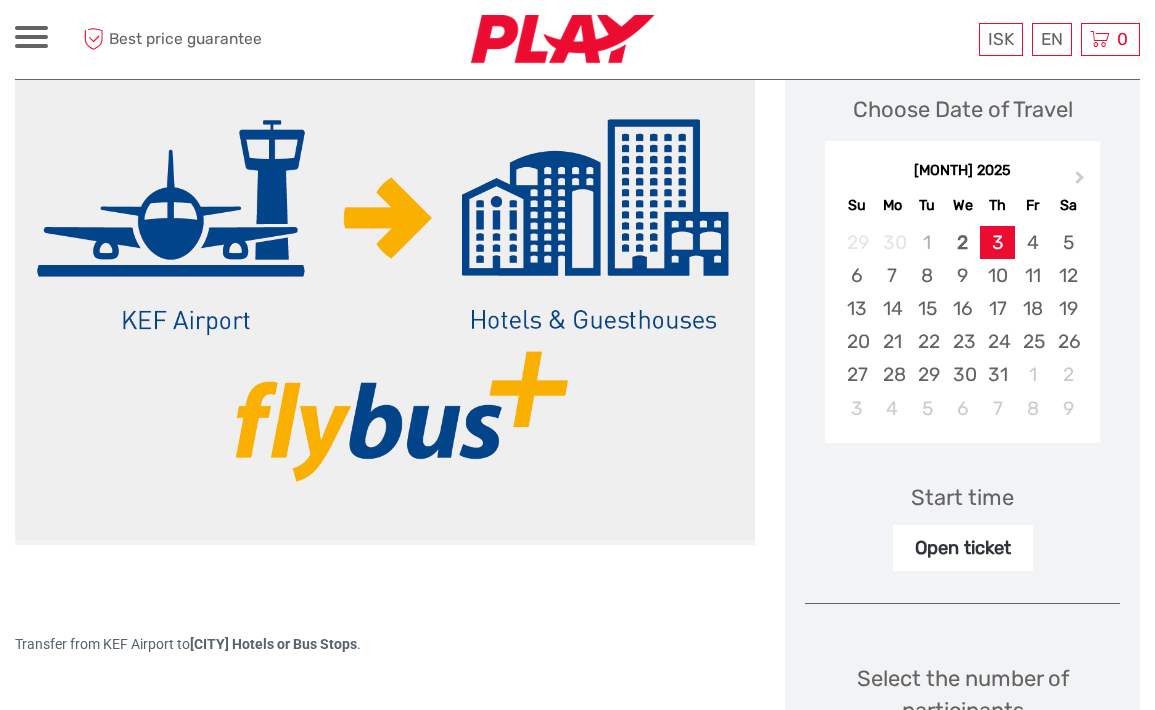 scroll, scrollTop: 341, scrollLeft: 0, axis: vertical 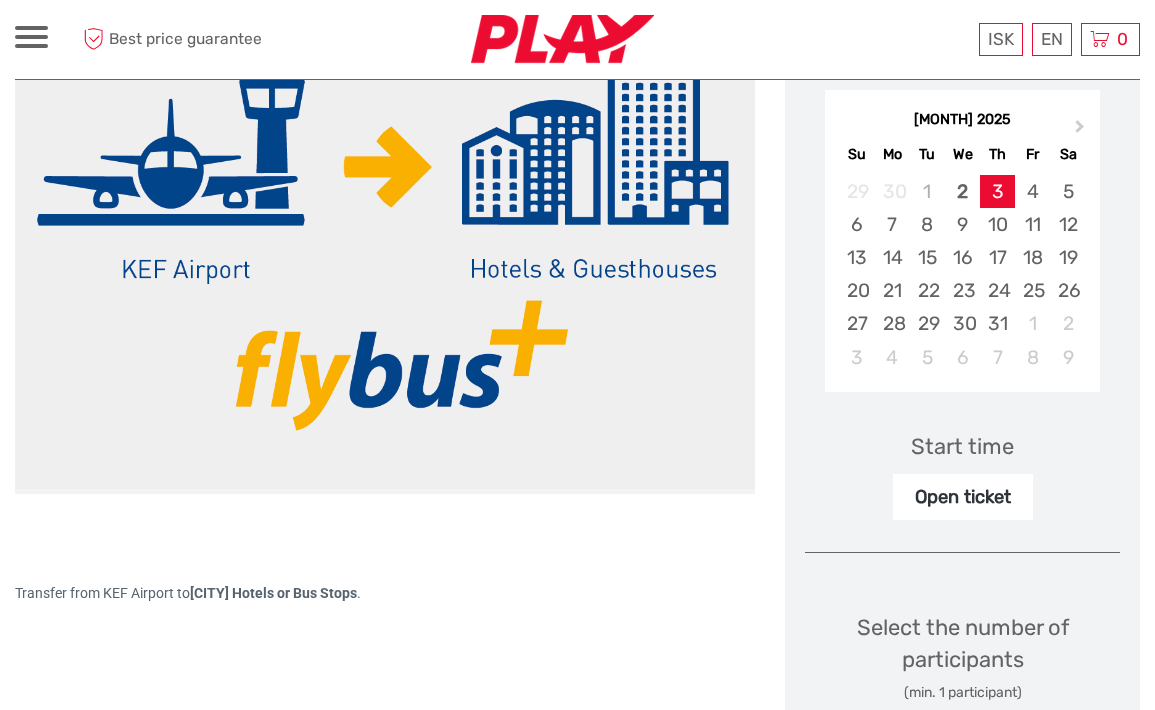 click on "Open ticket" at bounding box center (963, 497) 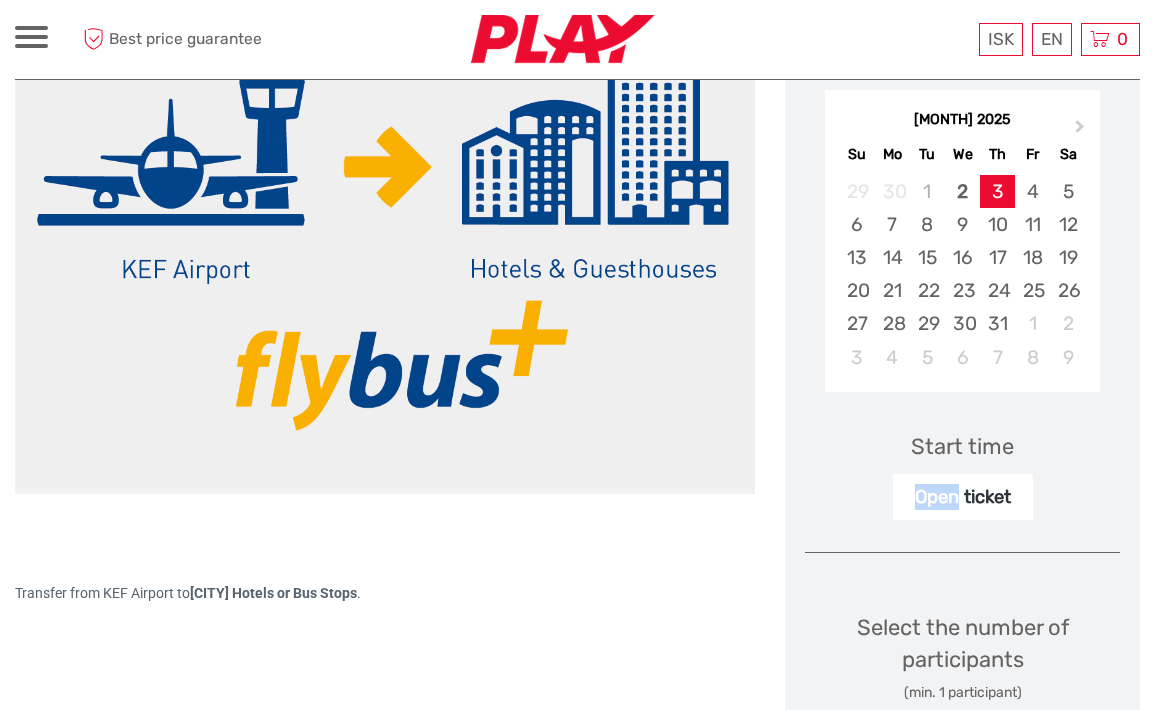 click on "Open ticket" at bounding box center [963, 497] 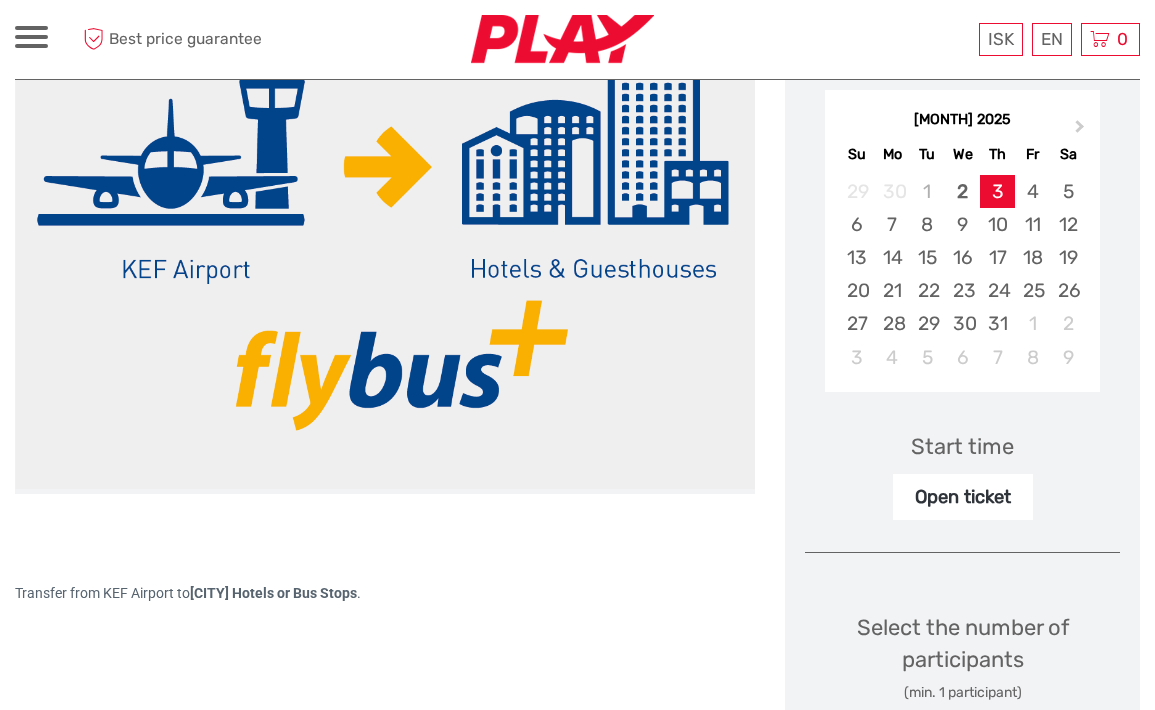 click on "Start time Open ticket" at bounding box center (962, 462) 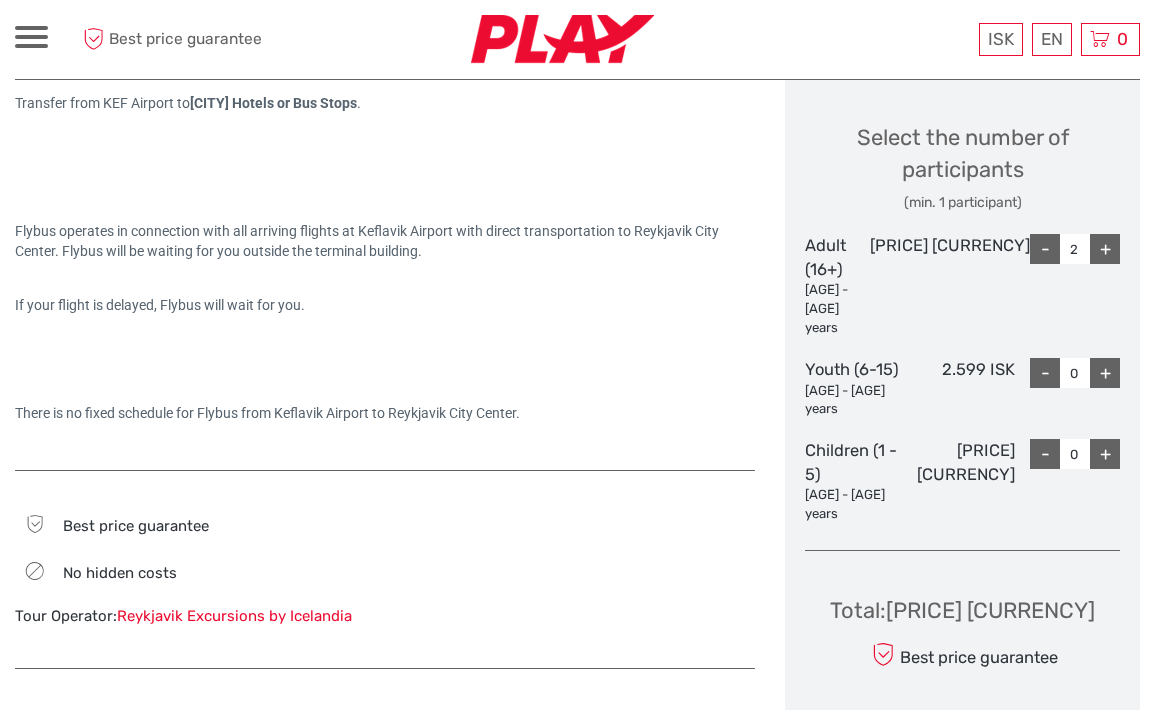 scroll, scrollTop: 832, scrollLeft: 0, axis: vertical 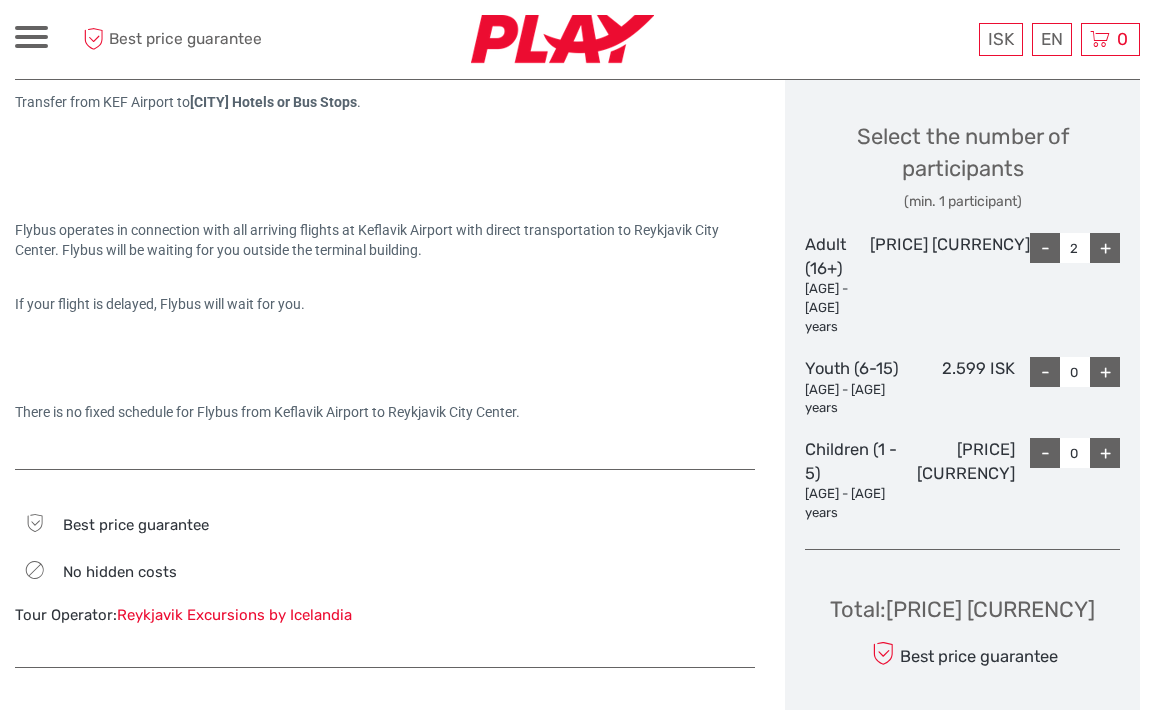 click on "Total :  10.398 ISK Best price guarantee ADD TO CART EXPRESS CHECKOUT" at bounding box center [962, 657] 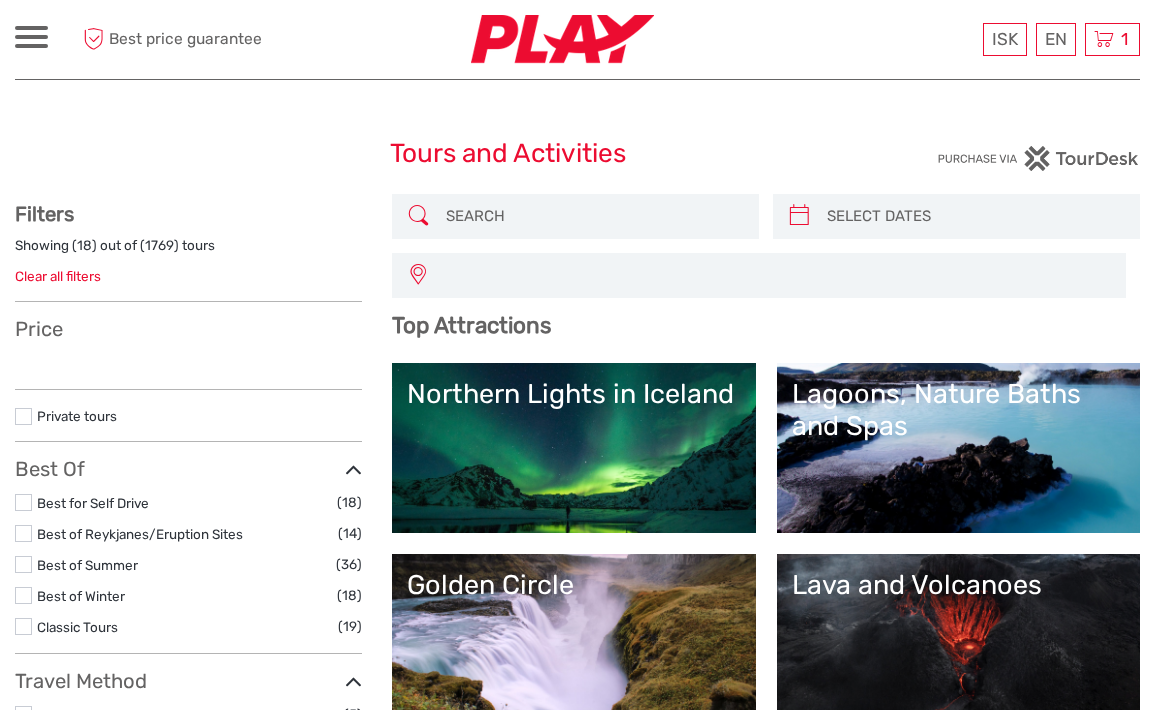 scroll, scrollTop: 0, scrollLeft: 0, axis: both 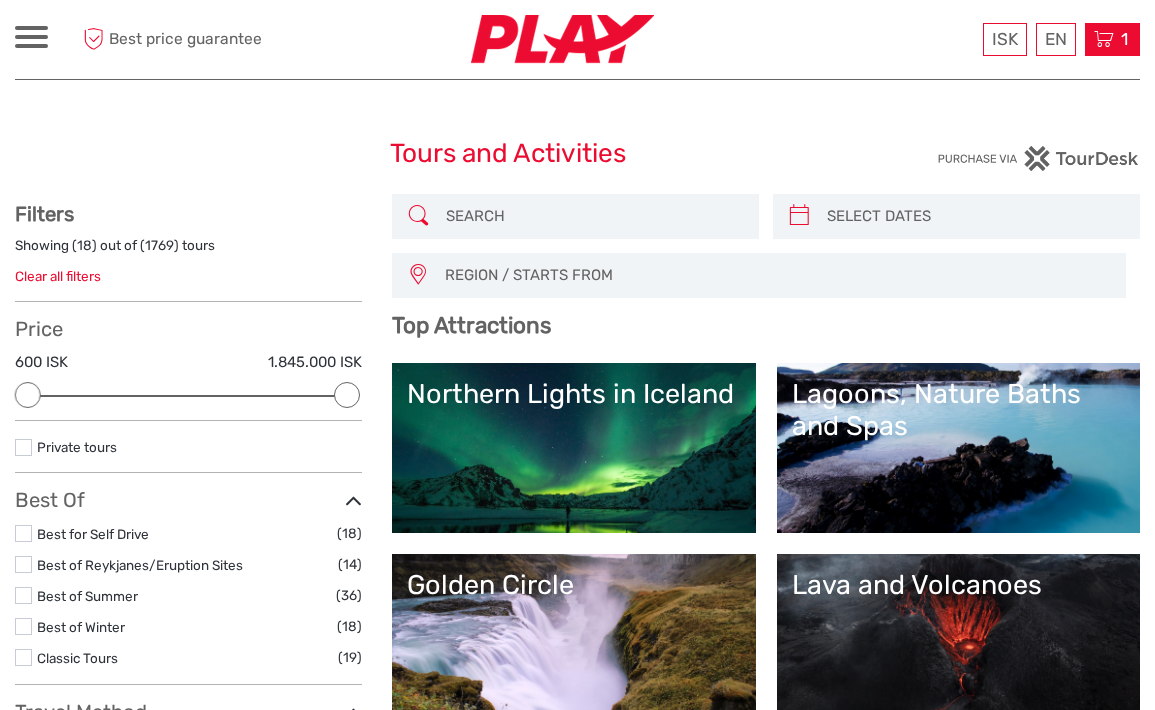 click at bounding box center (1104, 39) 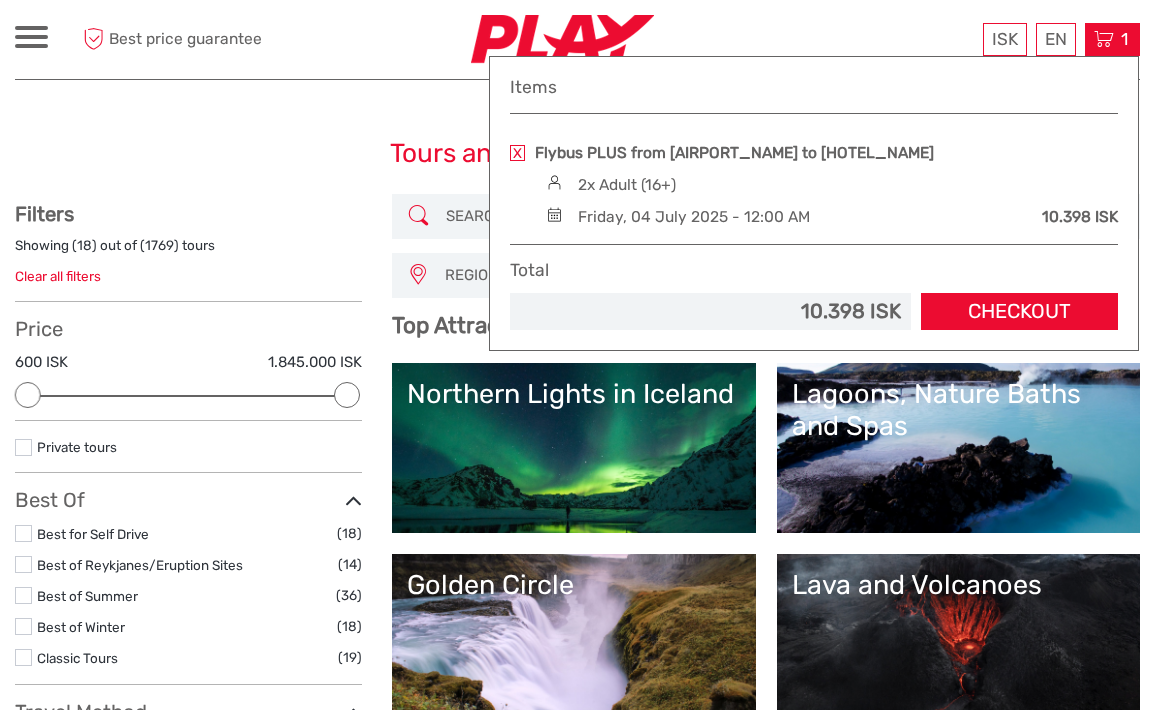 click on "Friday, 04 July 2025 - 12:00 AM" at bounding box center (627, 185) 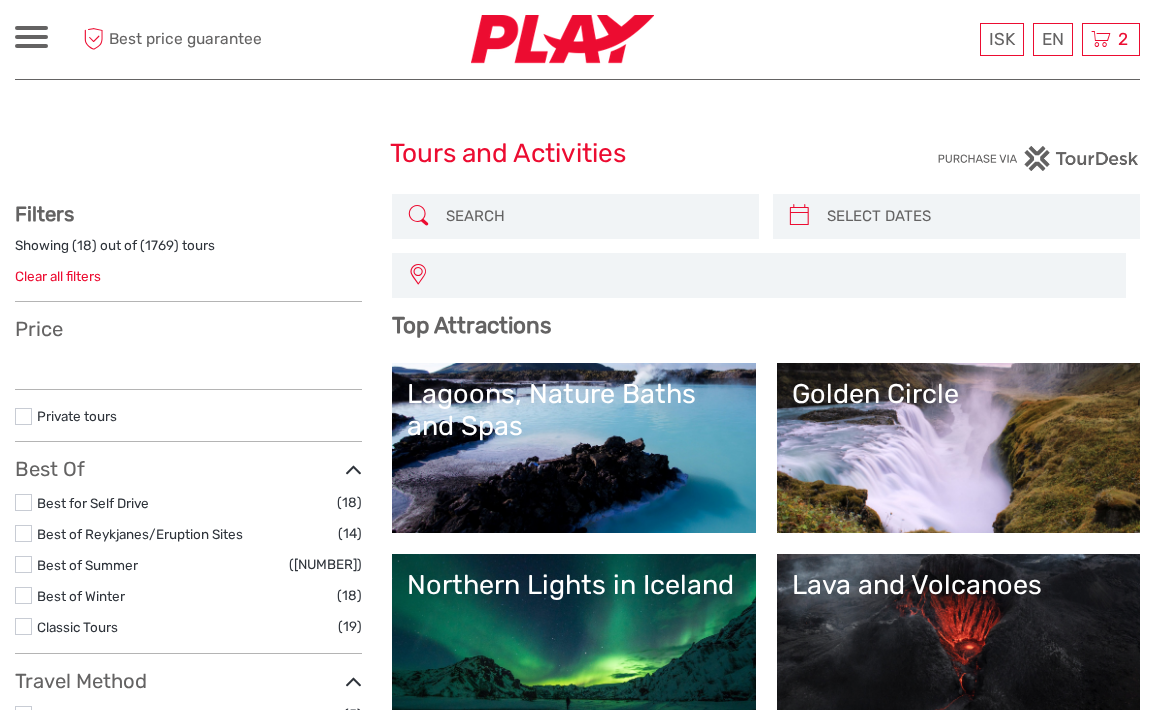 scroll, scrollTop: 0, scrollLeft: 0, axis: both 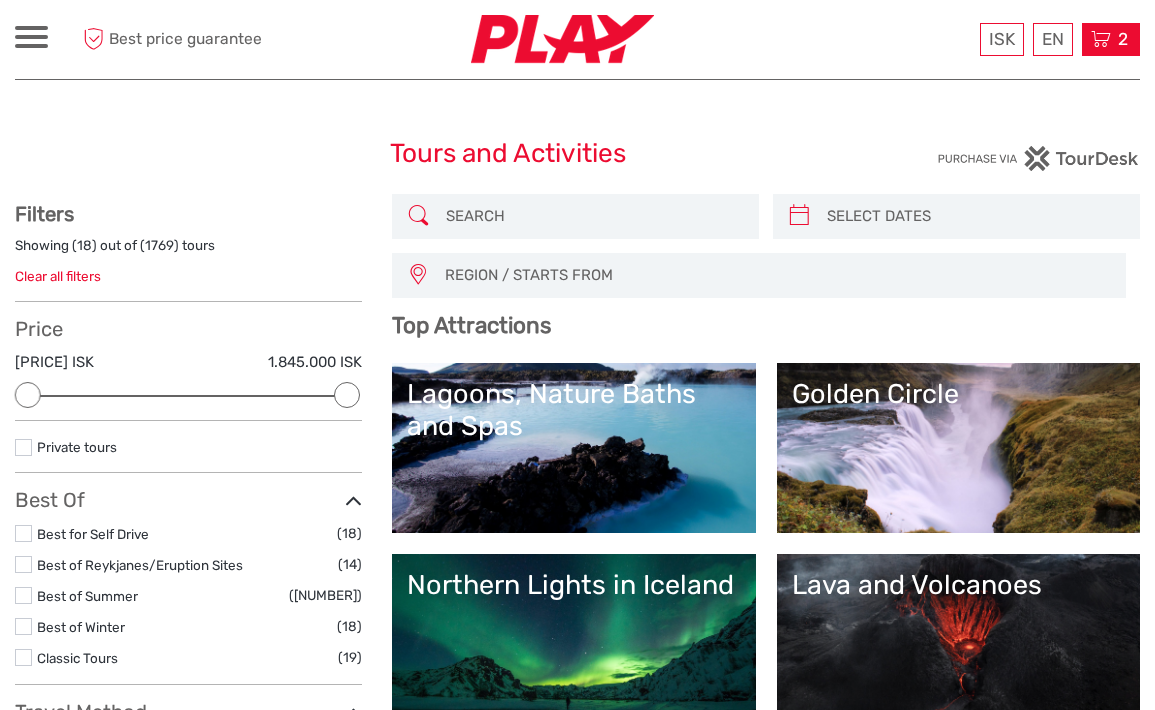 click at bounding box center [1101, 39] 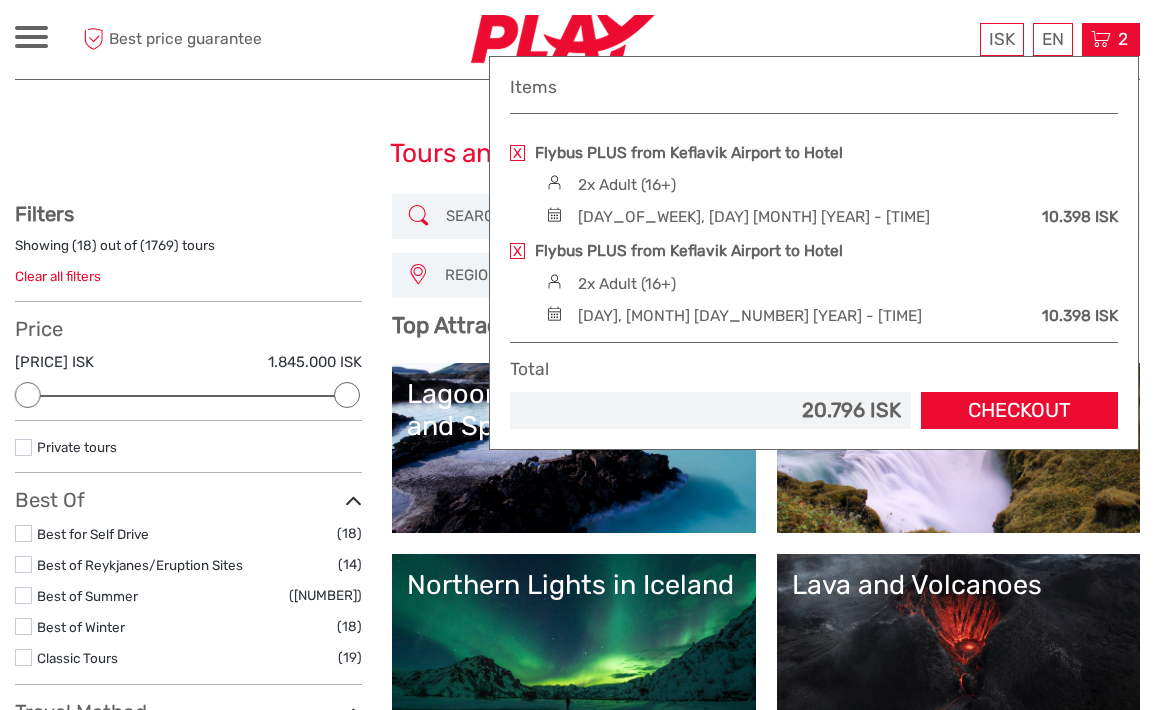 click on "ISK
ISK
€
$
£
EN
English
Español
Deutsch
Tours
Multi-day tours
Transfers
Car rental
More
Food & drink
Travel Articles
Back to Web
Food & drink
Travel Articles
Back to Web
Best price guarantee
Best price guarantee
ISK
ISK
€
$
£
EN
English
Español
Deutsch" at bounding box center [577, 39] 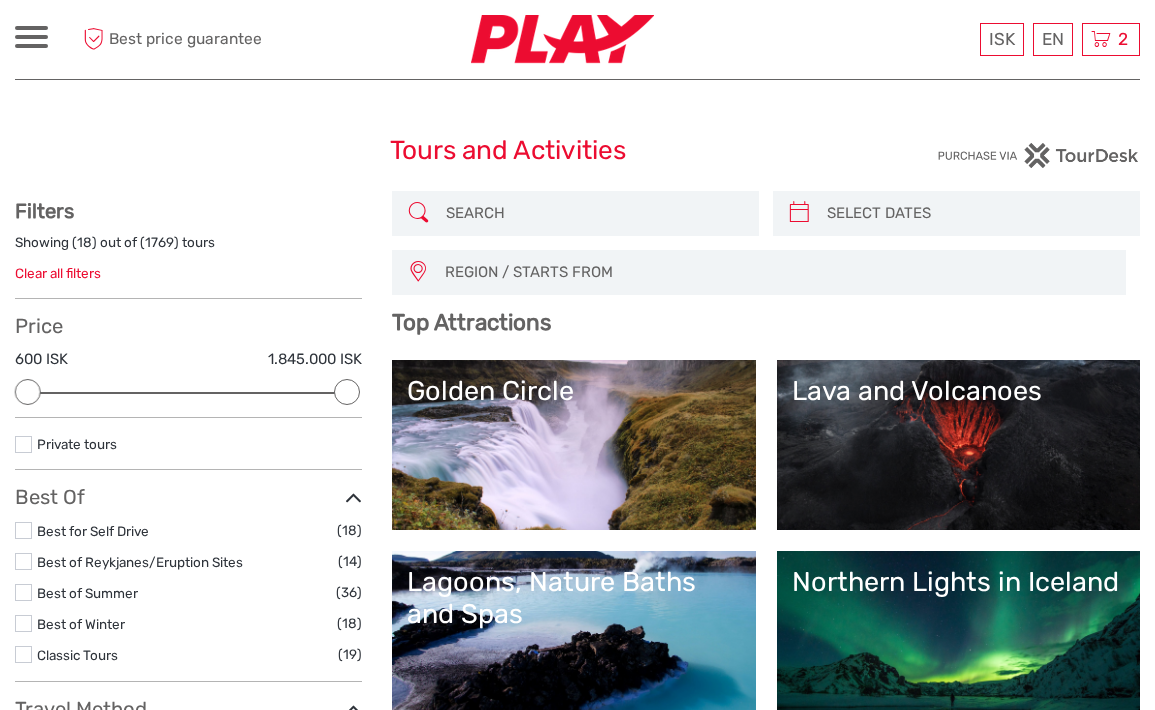 scroll, scrollTop: 0, scrollLeft: 0, axis: both 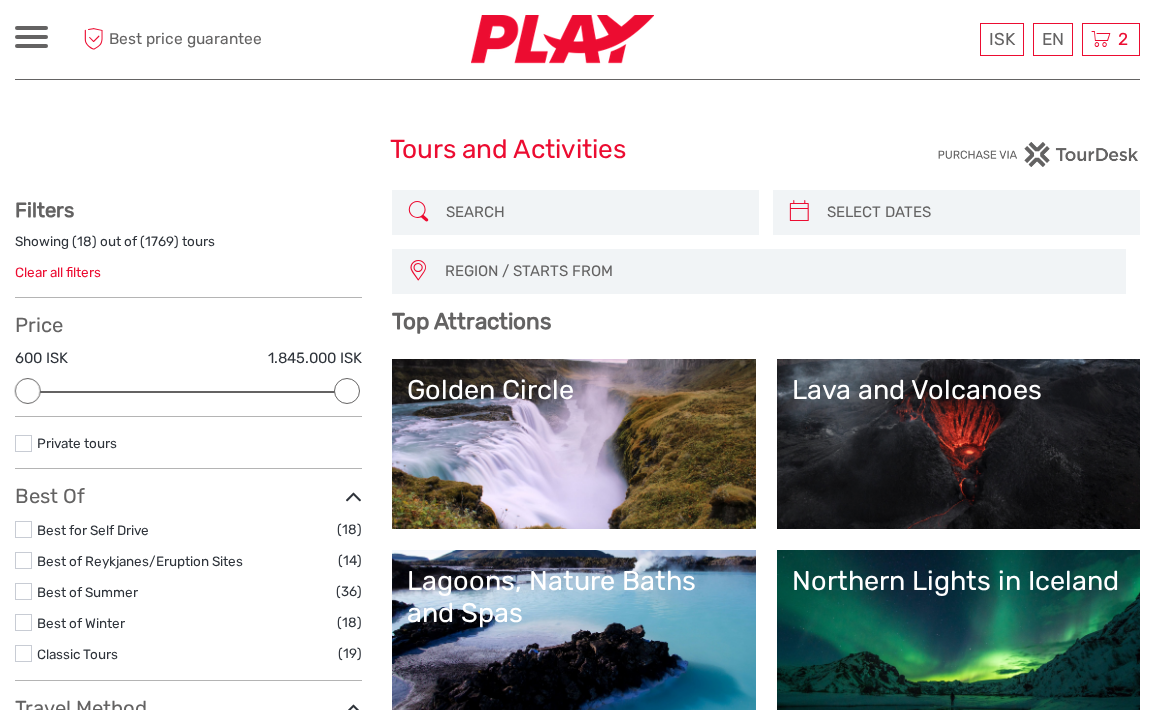 click at bounding box center [974, 212] 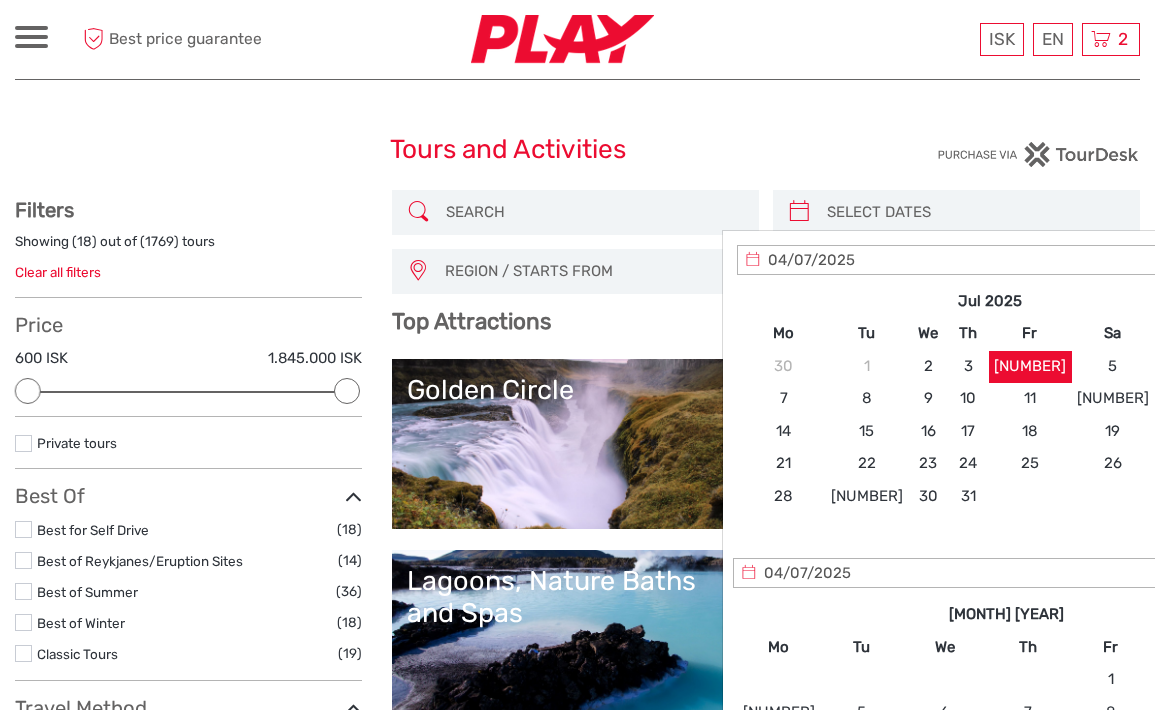click on "Clear" at bounding box center [0, 0] 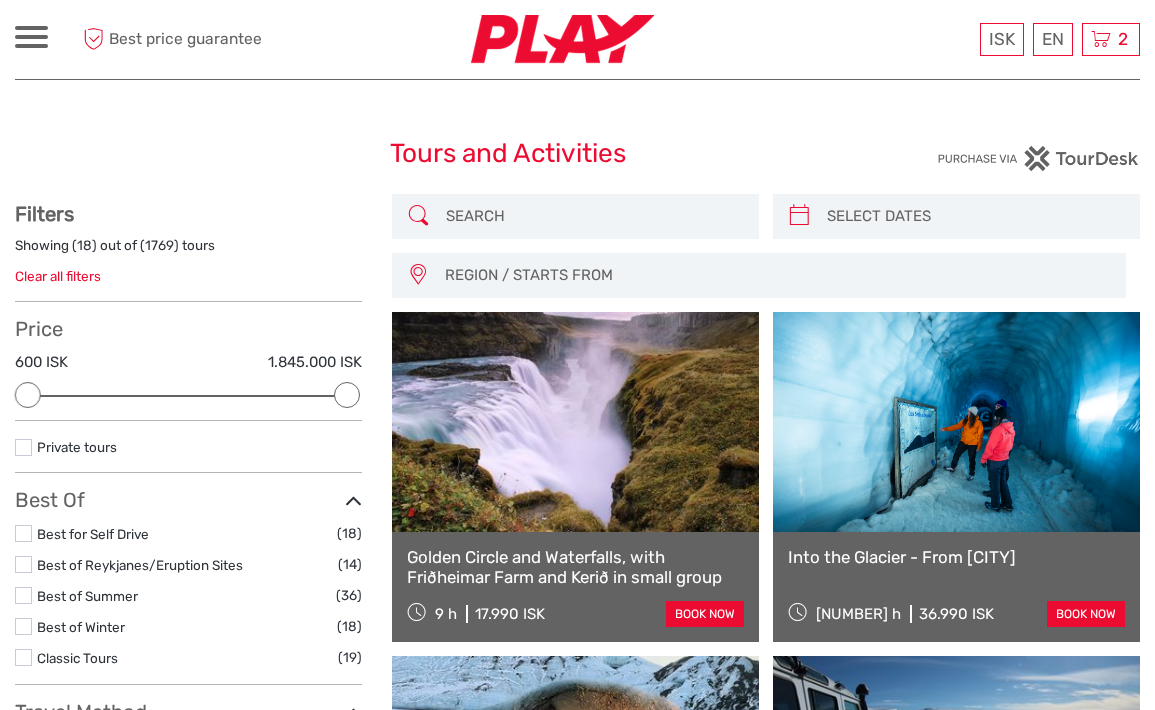 scroll, scrollTop: 0, scrollLeft: 0, axis: both 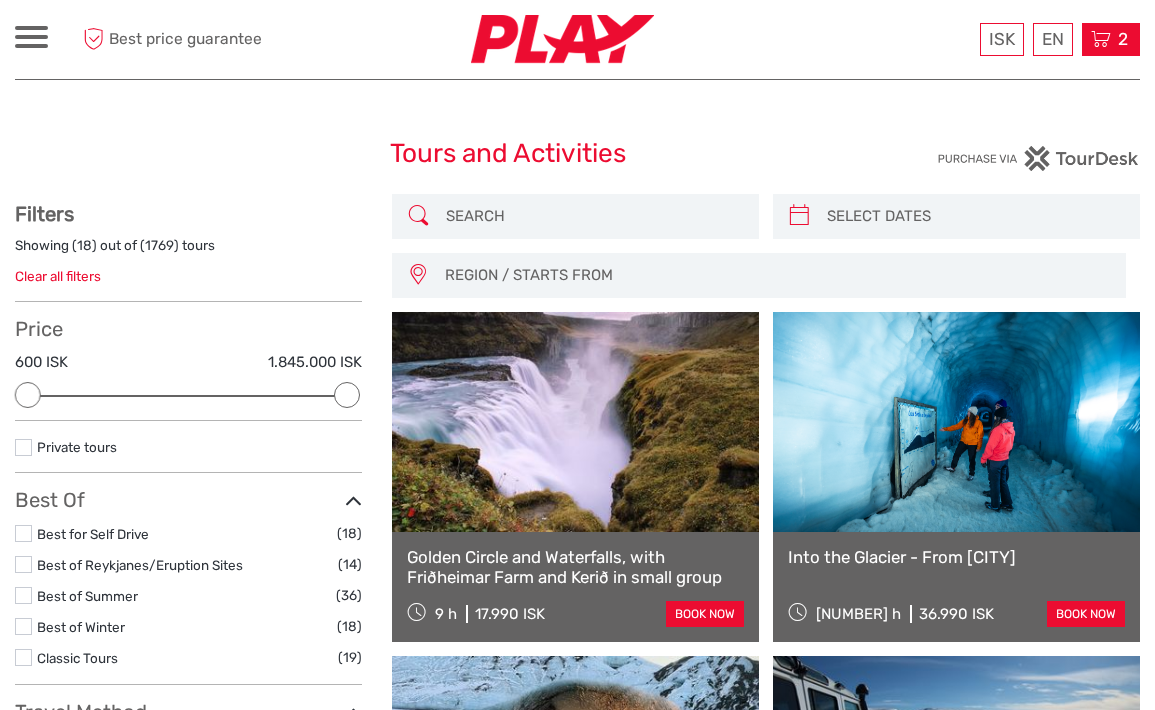 click at bounding box center (1101, 39) 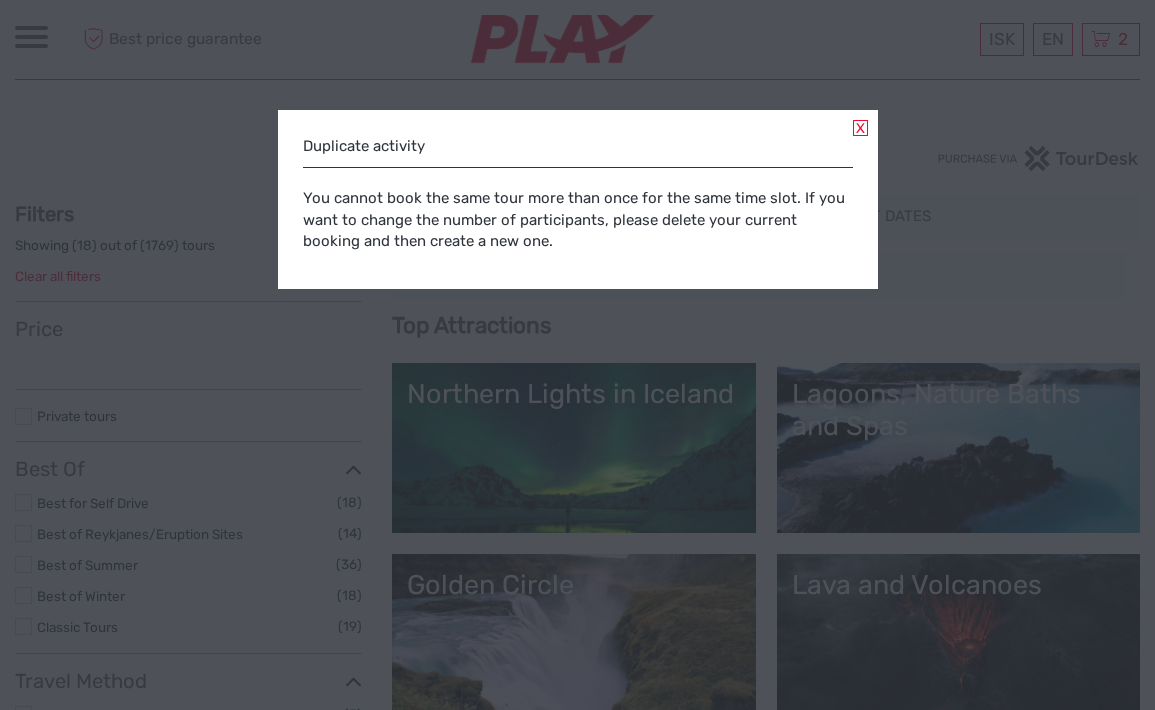 scroll, scrollTop: 0, scrollLeft: 0, axis: both 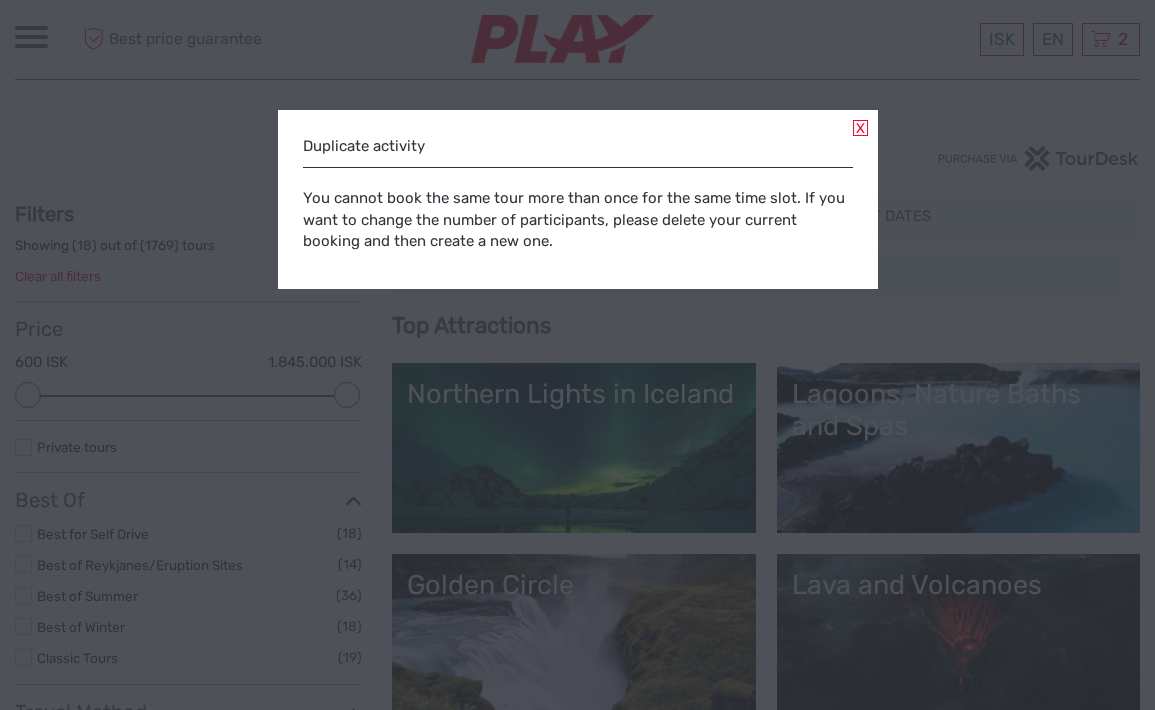 click at bounding box center [860, 128] 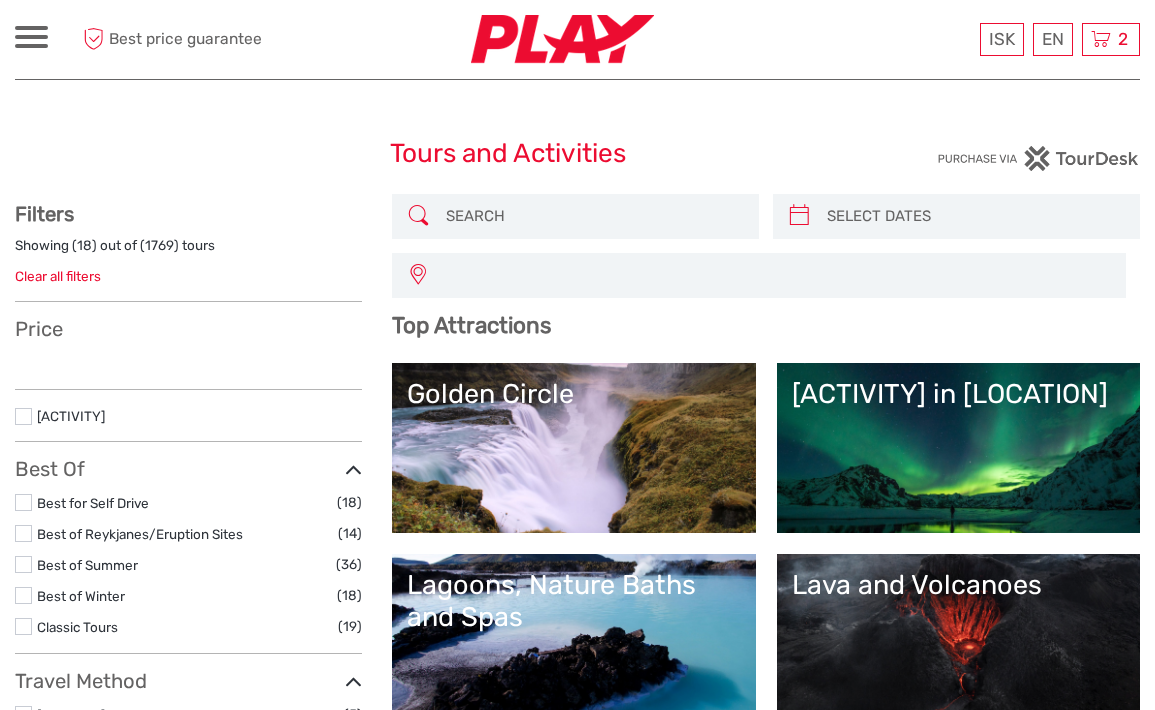 scroll, scrollTop: 0, scrollLeft: 0, axis: both 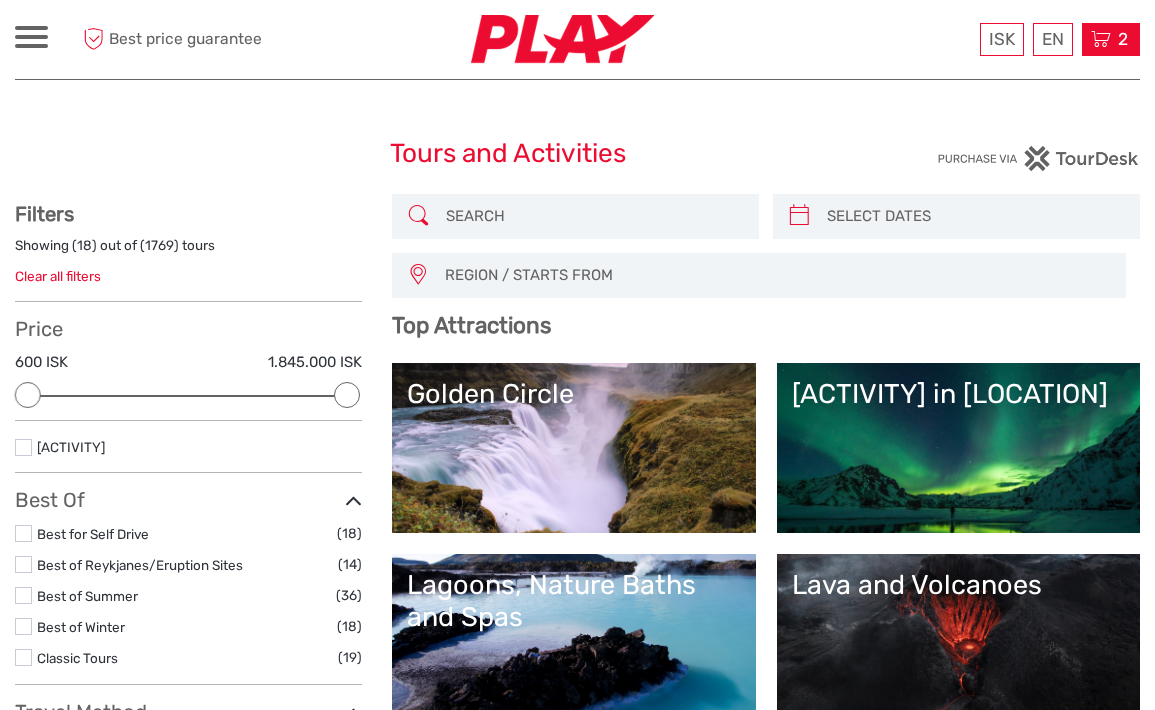 click on "2" at bounding box center [1123, 39] 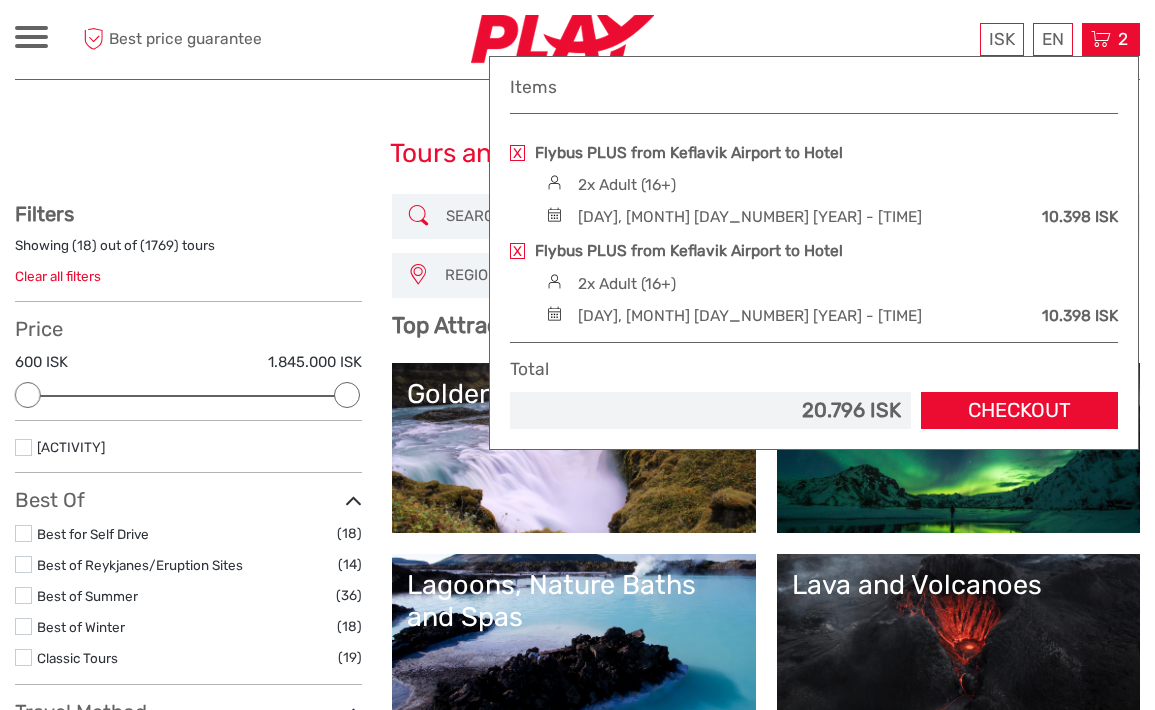 scroll, scrollTop: 0, scrollLeft: 0, axis: both 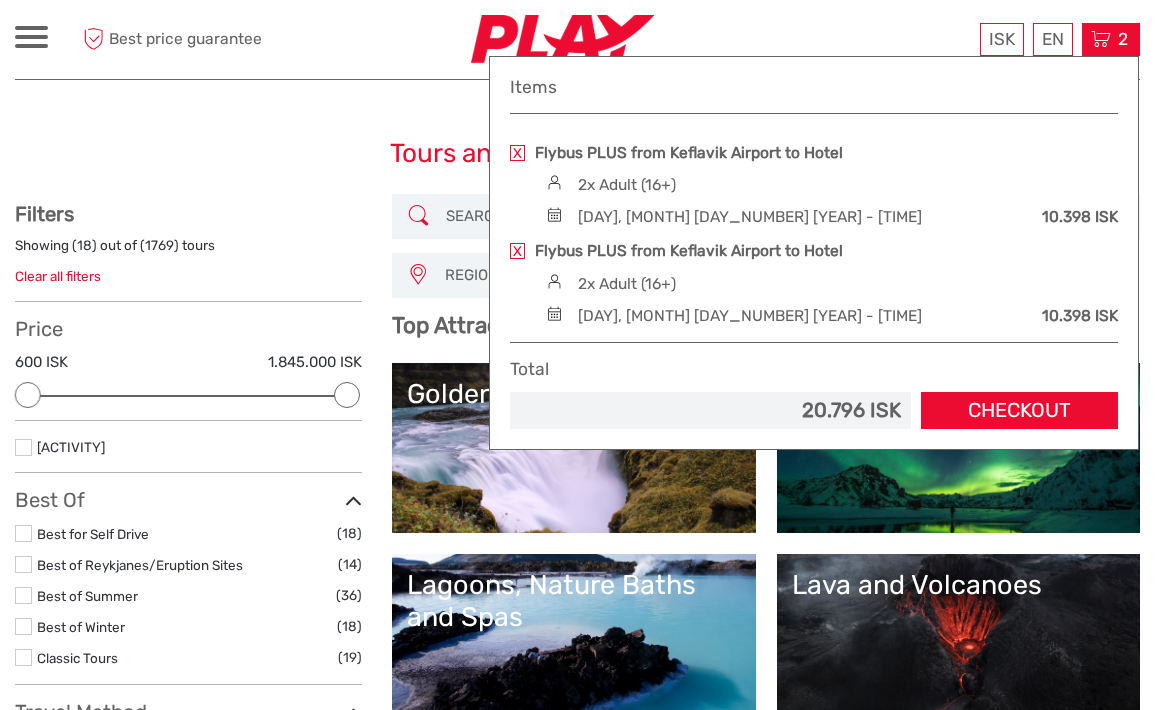 click at bounding box center [517, 153] 